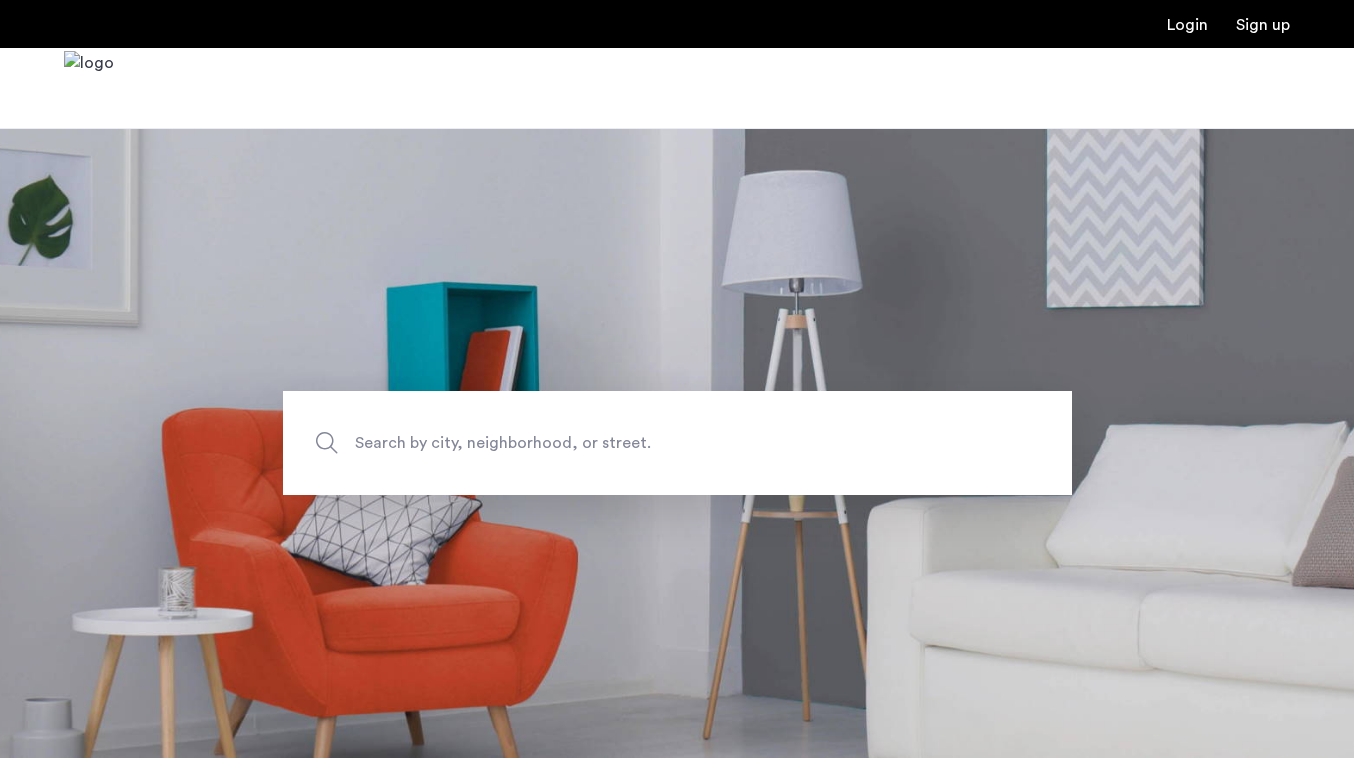 scroll, scrollTop: 0, scrollLeft: 0, axis: both 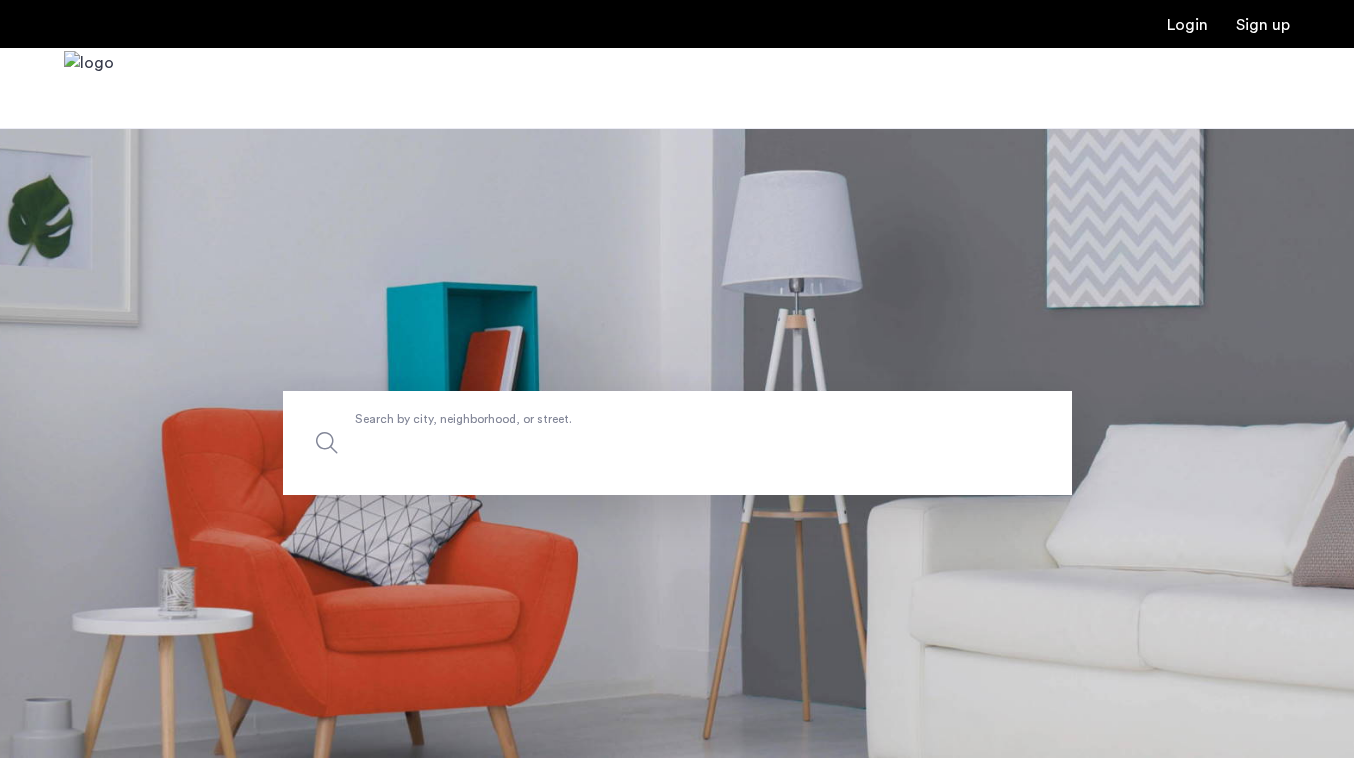 click on "Search by city, neighborhood, or street." at bounding box center [677, 443] 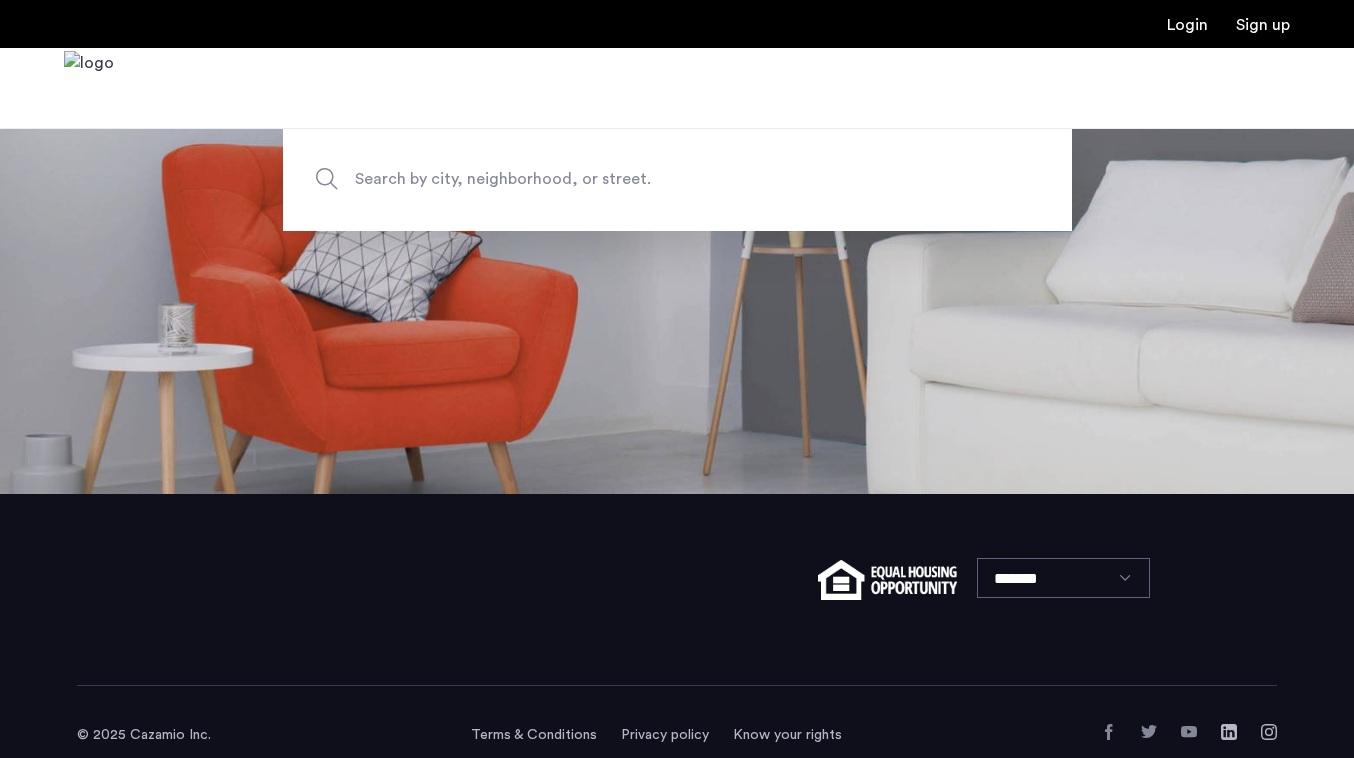 scroll, scrollTop: 291, scrollLeft: 0, axis: vertical 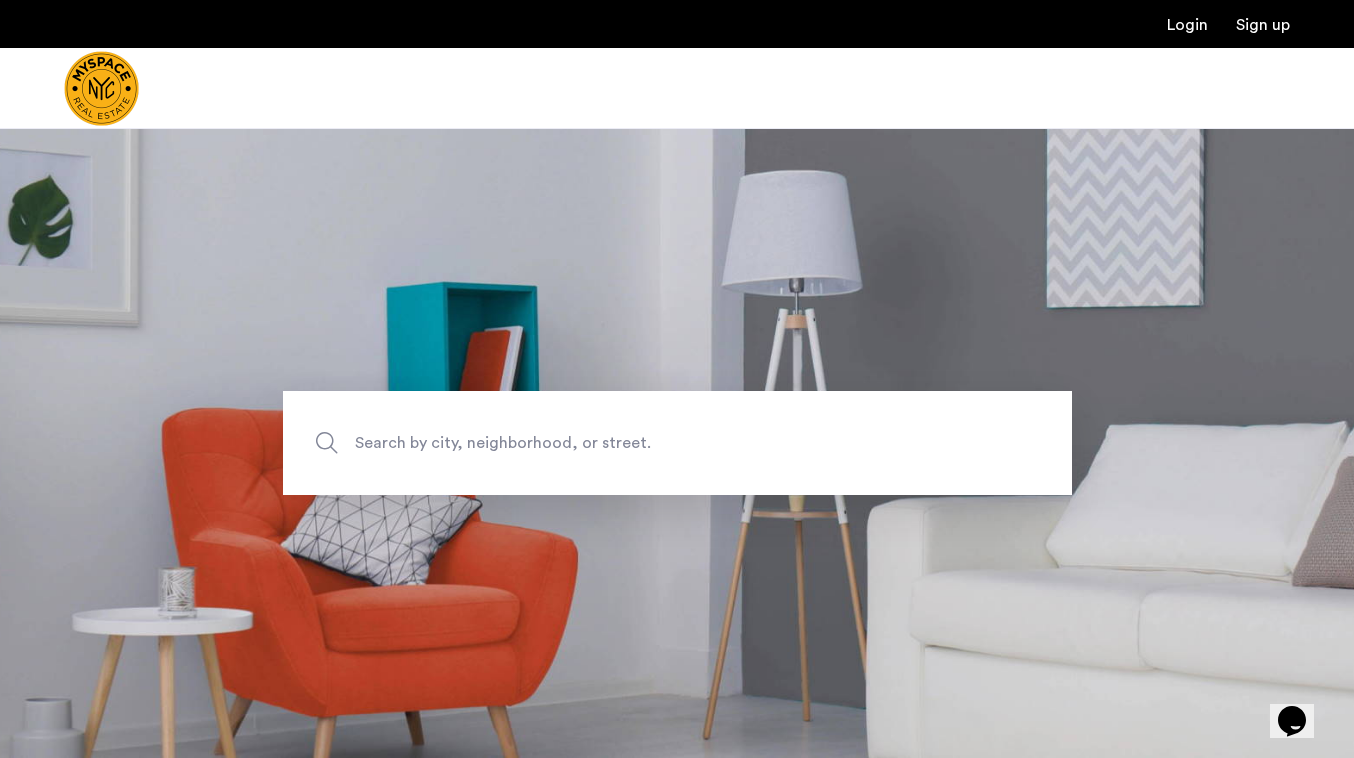 click on "Search by city, neighborhood, or street." 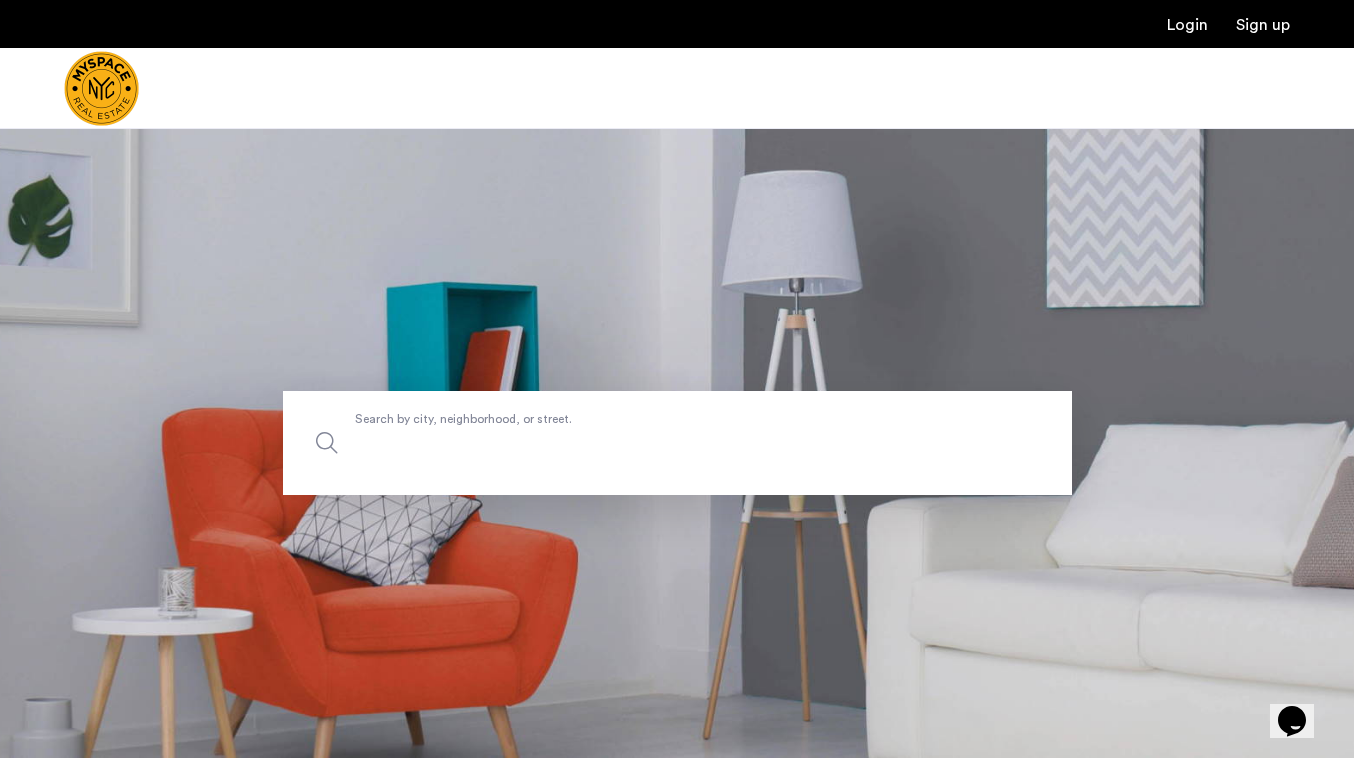 click on "Search by city, neighborhood, or street." at bounding box center [677, 443] 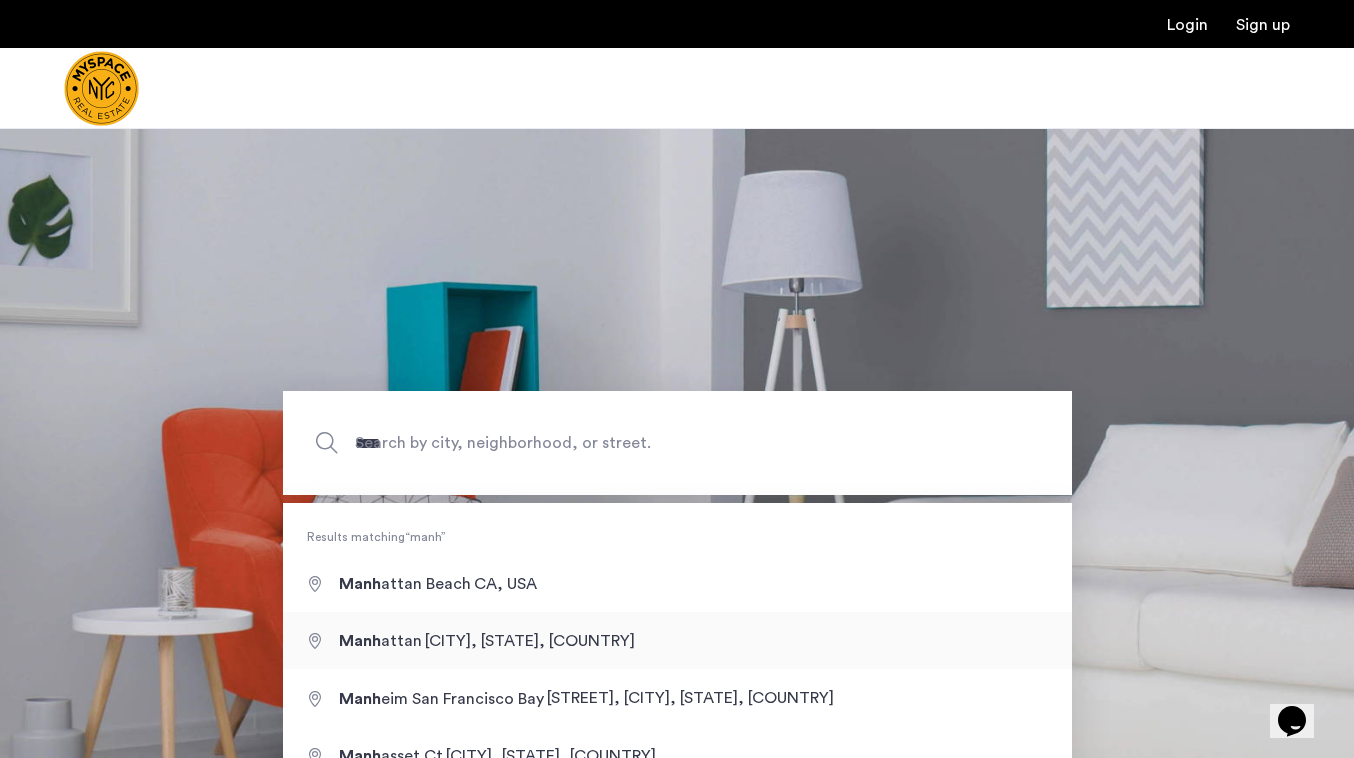 type on "**********" 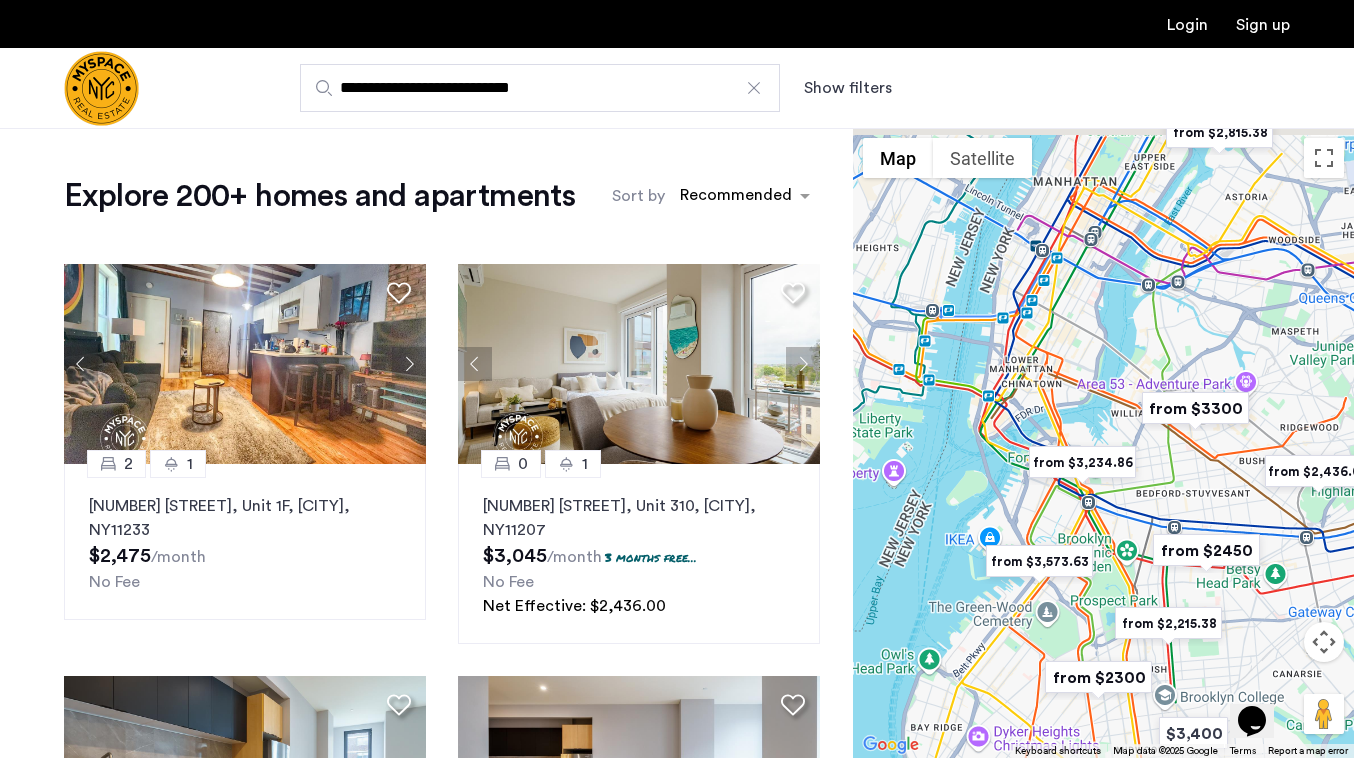 drag, startPoint x: 1014, startPoint y: 369, endPoint x: 1207, endPoint y: 405, distance: 196.32881 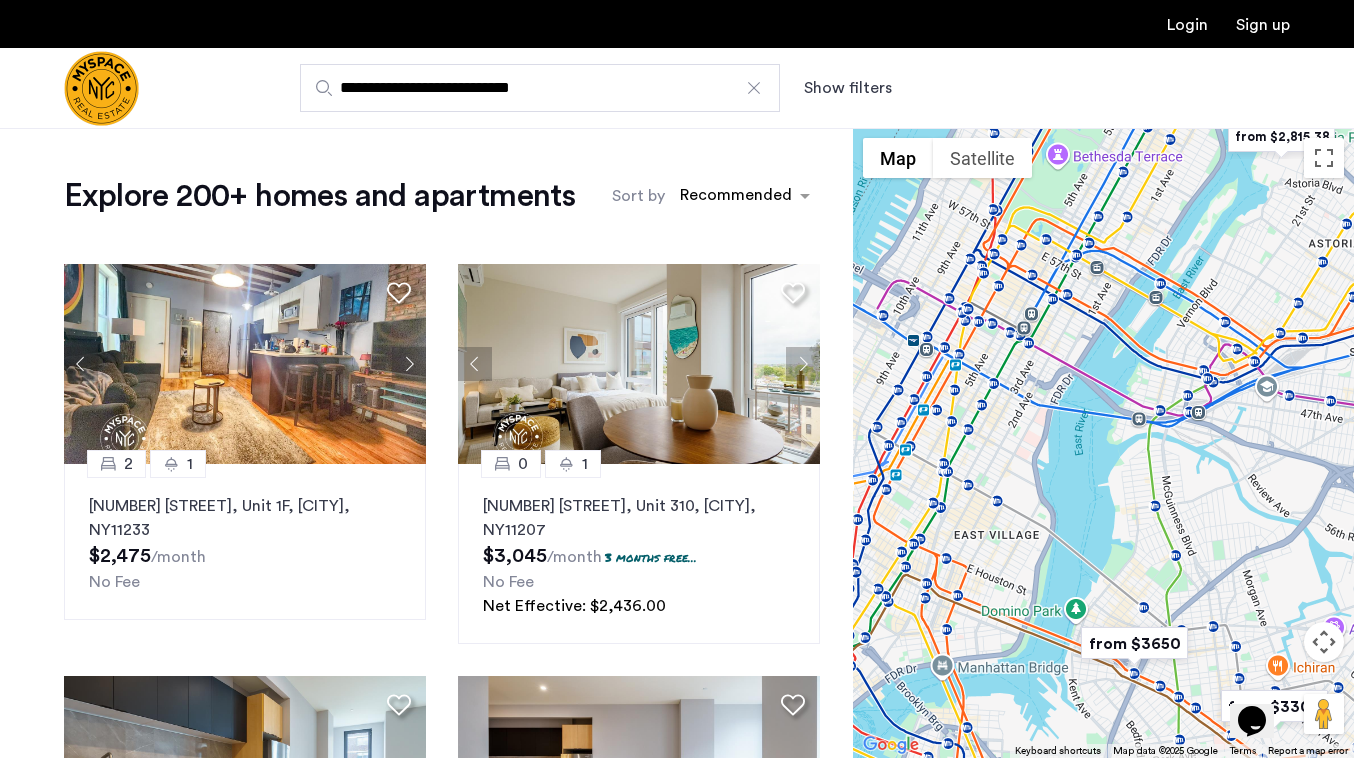 drag, startPoint x: 1062, startPoint y: 387, endPoint x: 998, endPoint y: 498, distance: 128.12885 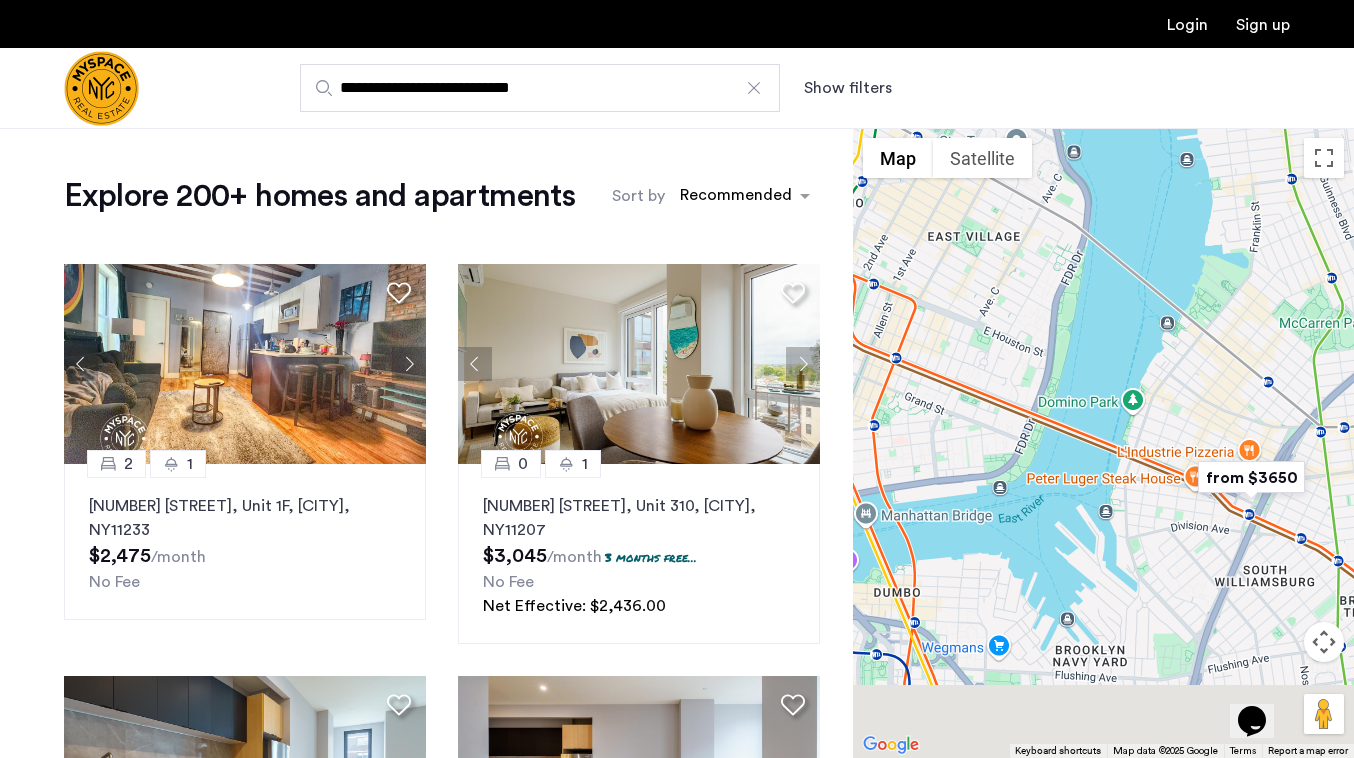 drag, startPoint x: 1075, startPoint y: 491, endPoint x: 1065, endPoint y: 142, distance: 349.14325 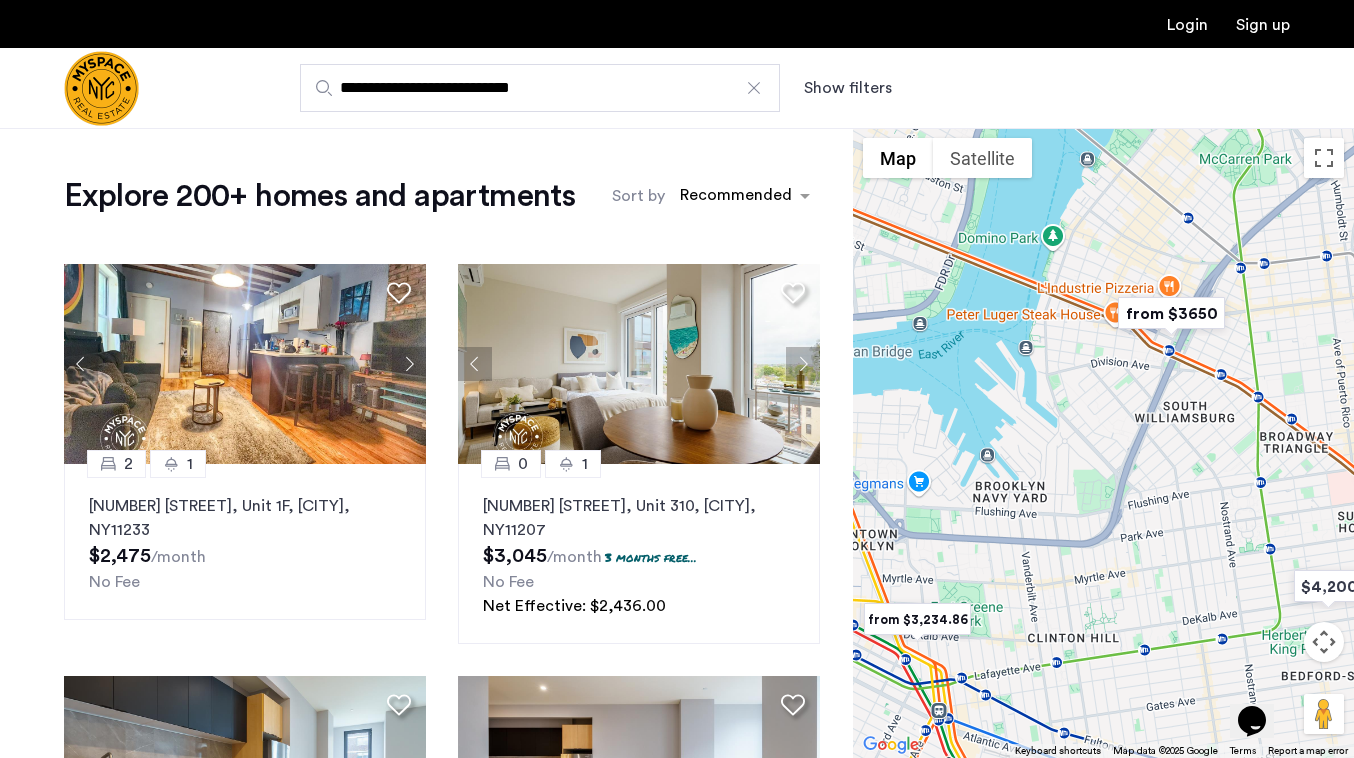 drag, startPoint x: 1106, startPoint y: 413, endPoint x: 1029, endPoint y: 341, distance: 105.41821 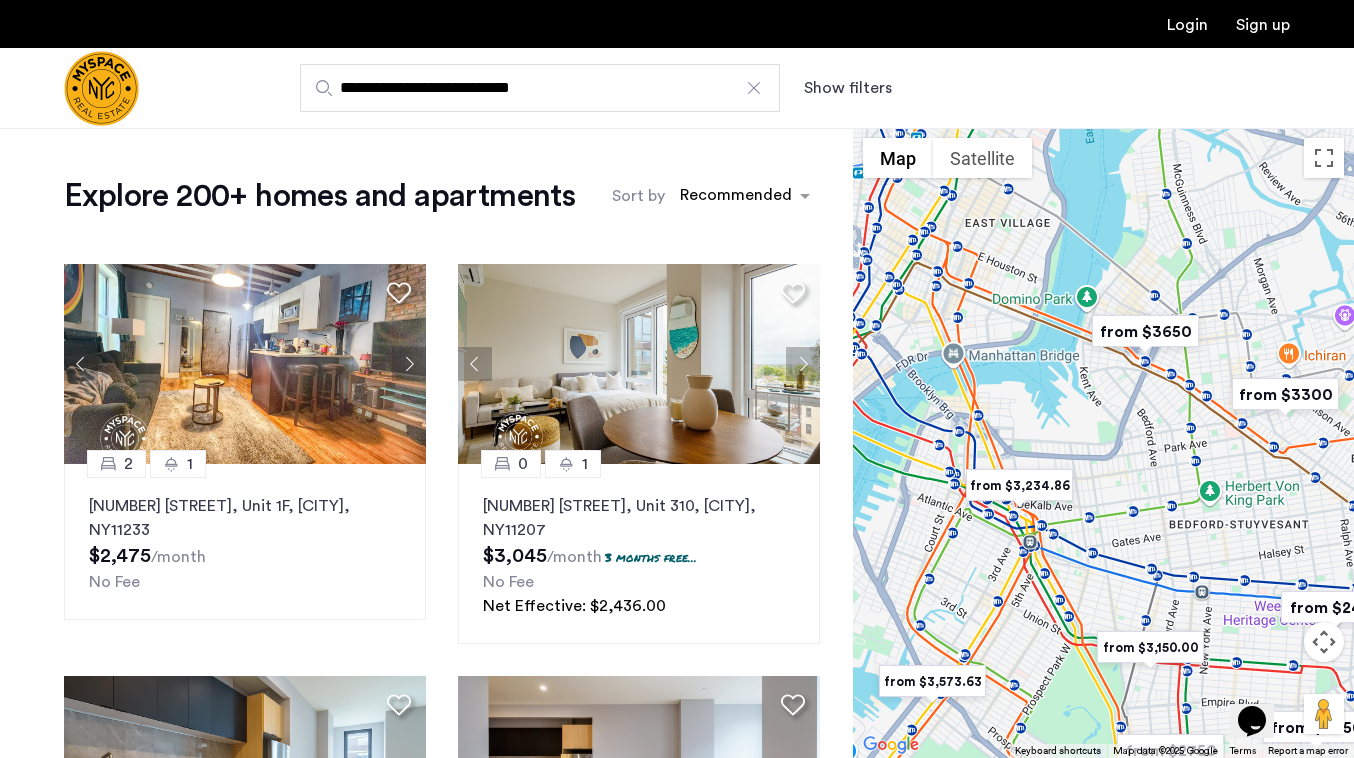 click at bounding box center (1145, 331) 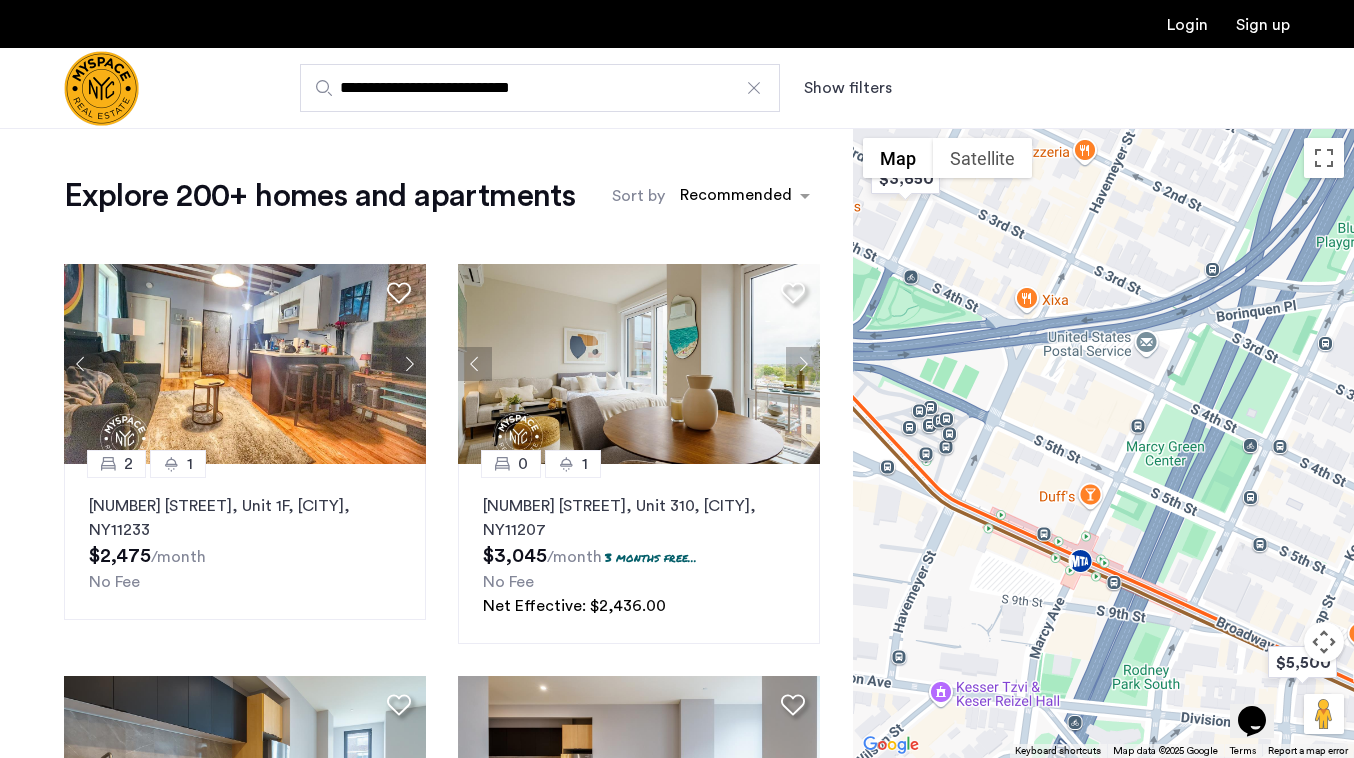 click on "To navigate, press the arrow keys." at bounding box center [1103, 443] 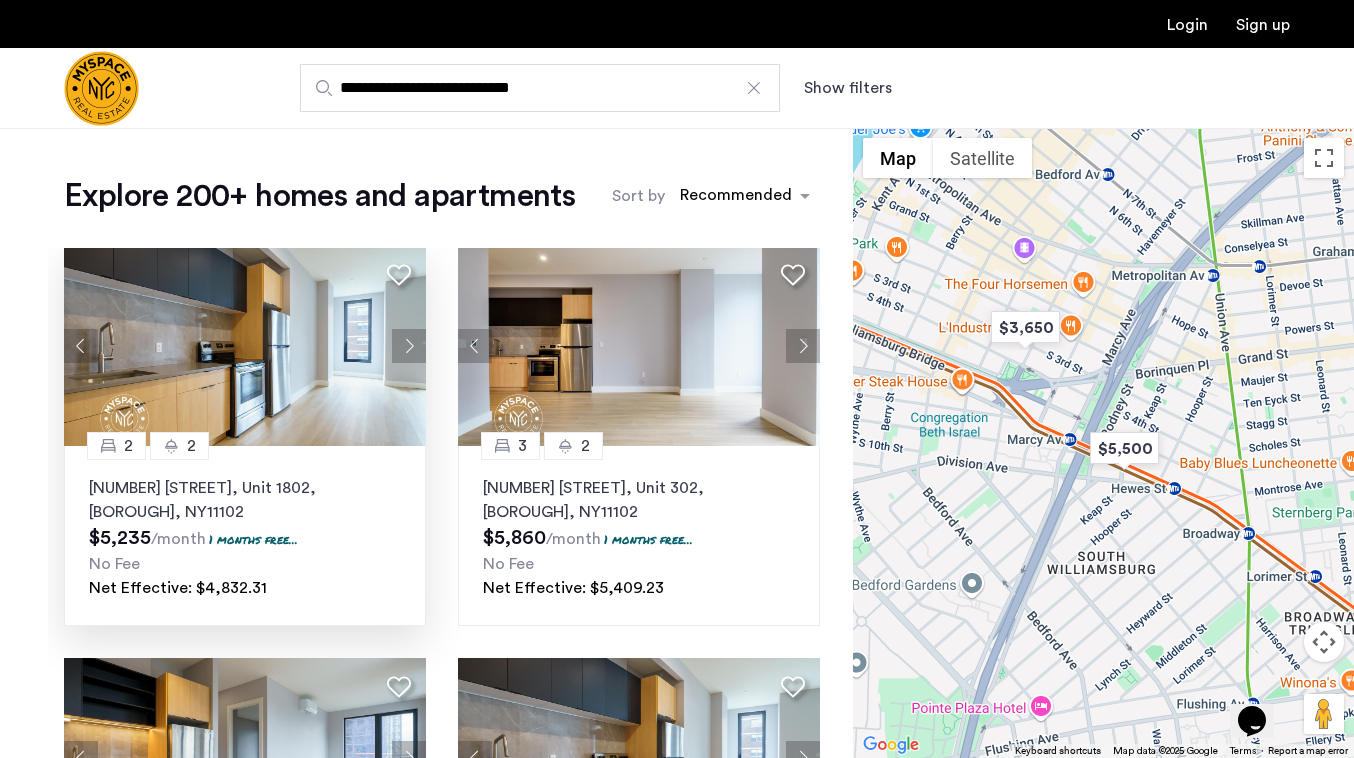 scroll, scrollTop: 434, scrollLeft: 0, axis: vertical 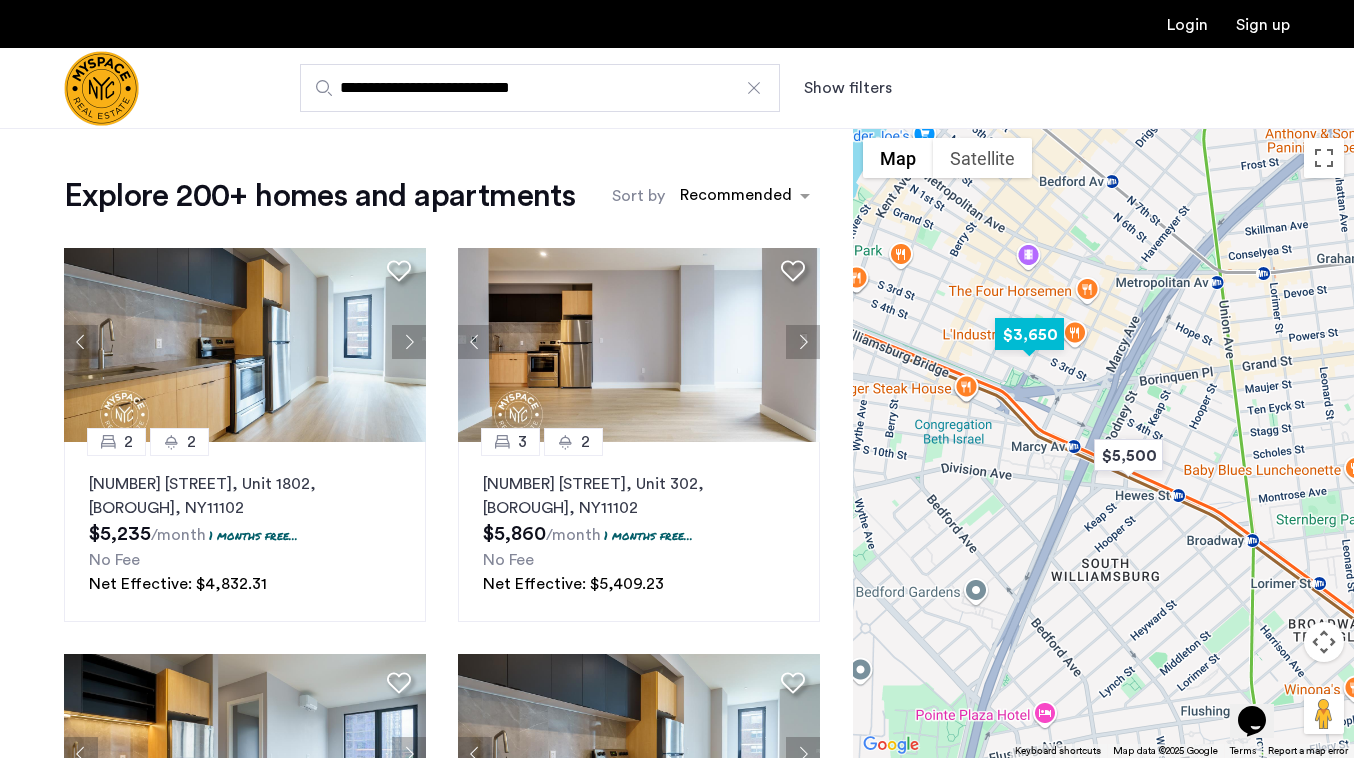 click at bounding box center [1029, 334] 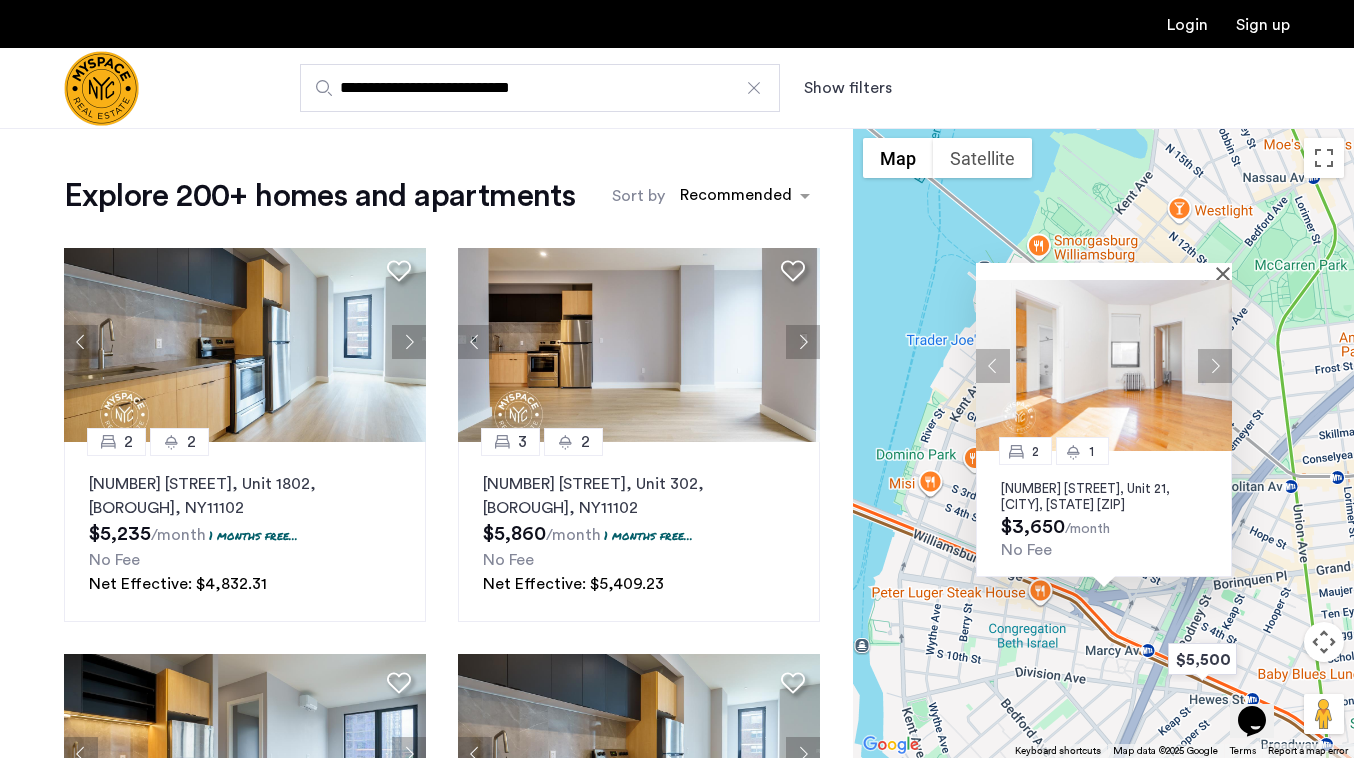 click at bounding box center [1104, 365] 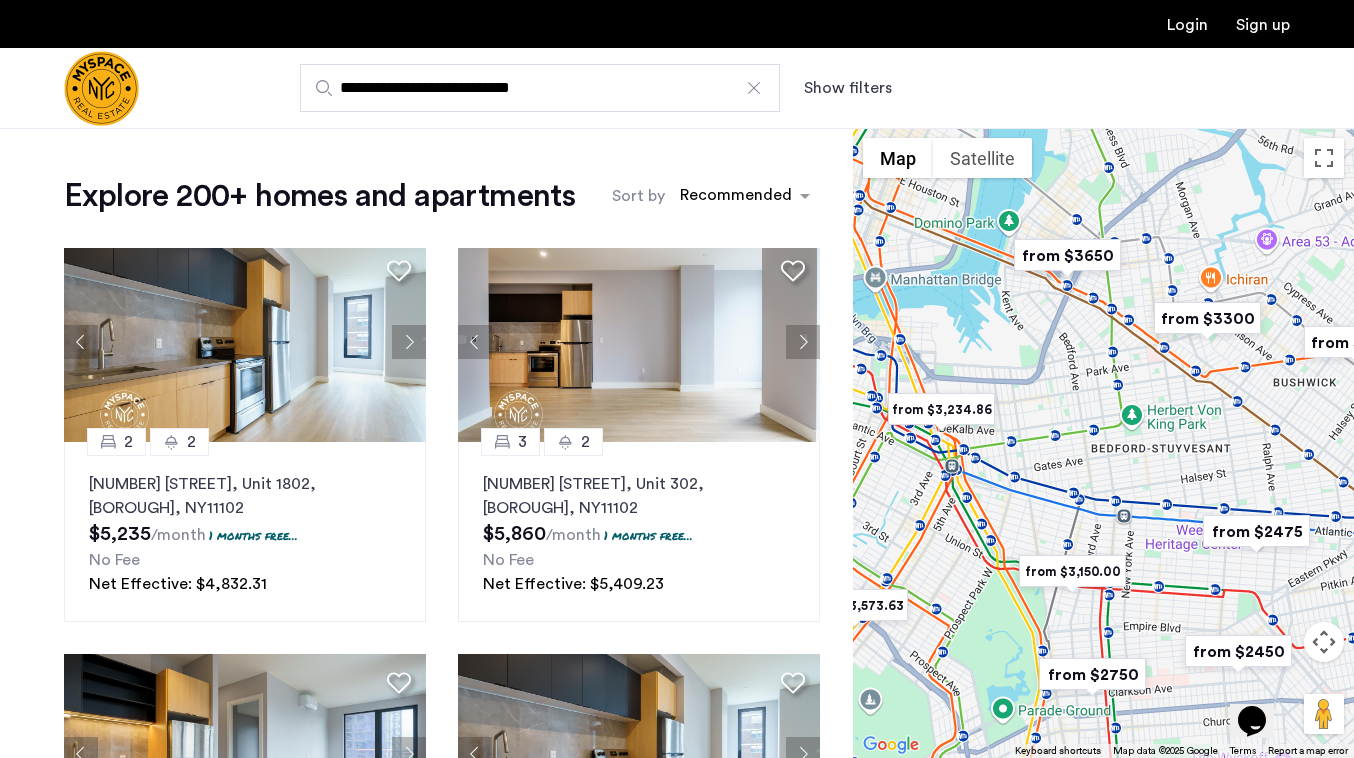 drag, startPoint x: 1060, startPoint y: 519, endPoint x: 988, endPoint y: 370, distance: 165.48413 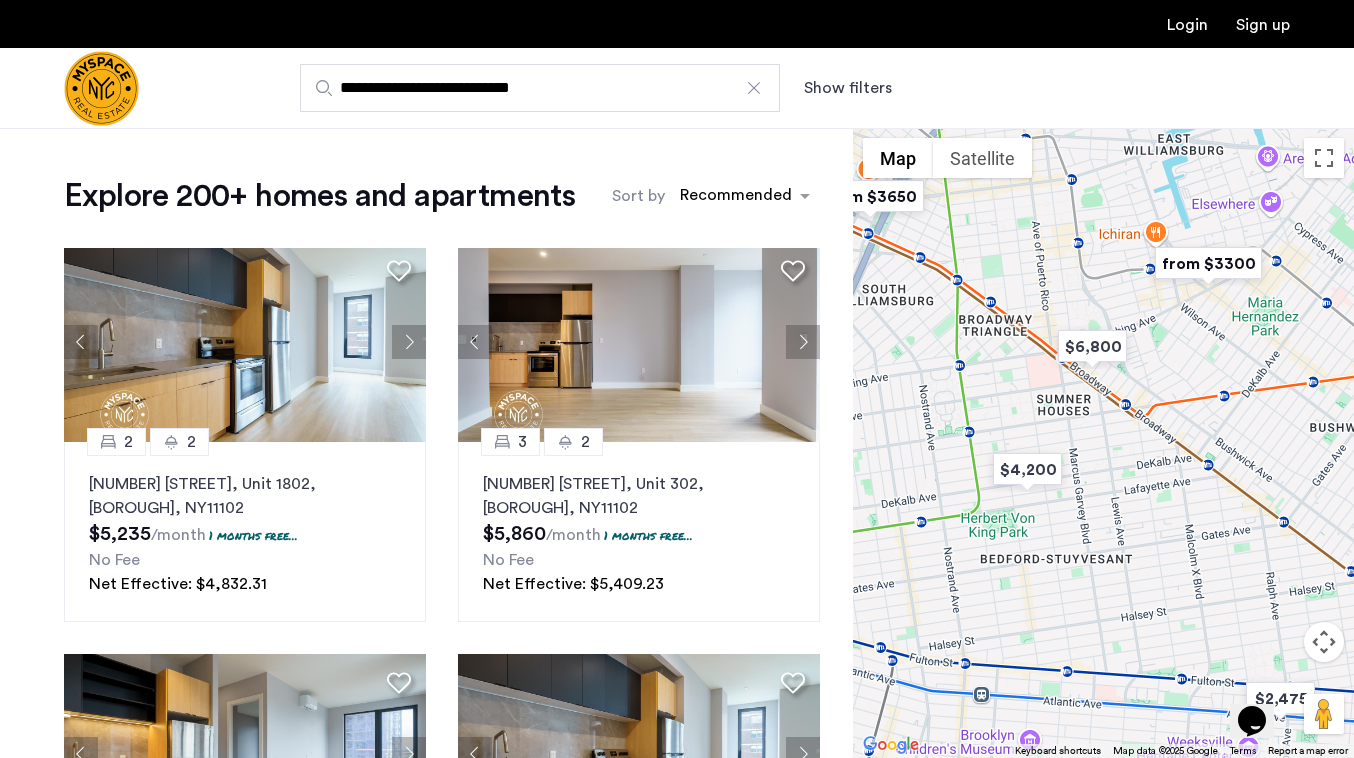 drag, startPoint x: 1101, startPoint y: 402, endPoint x: 1052, endPoint y: 441, distance: 62.625874 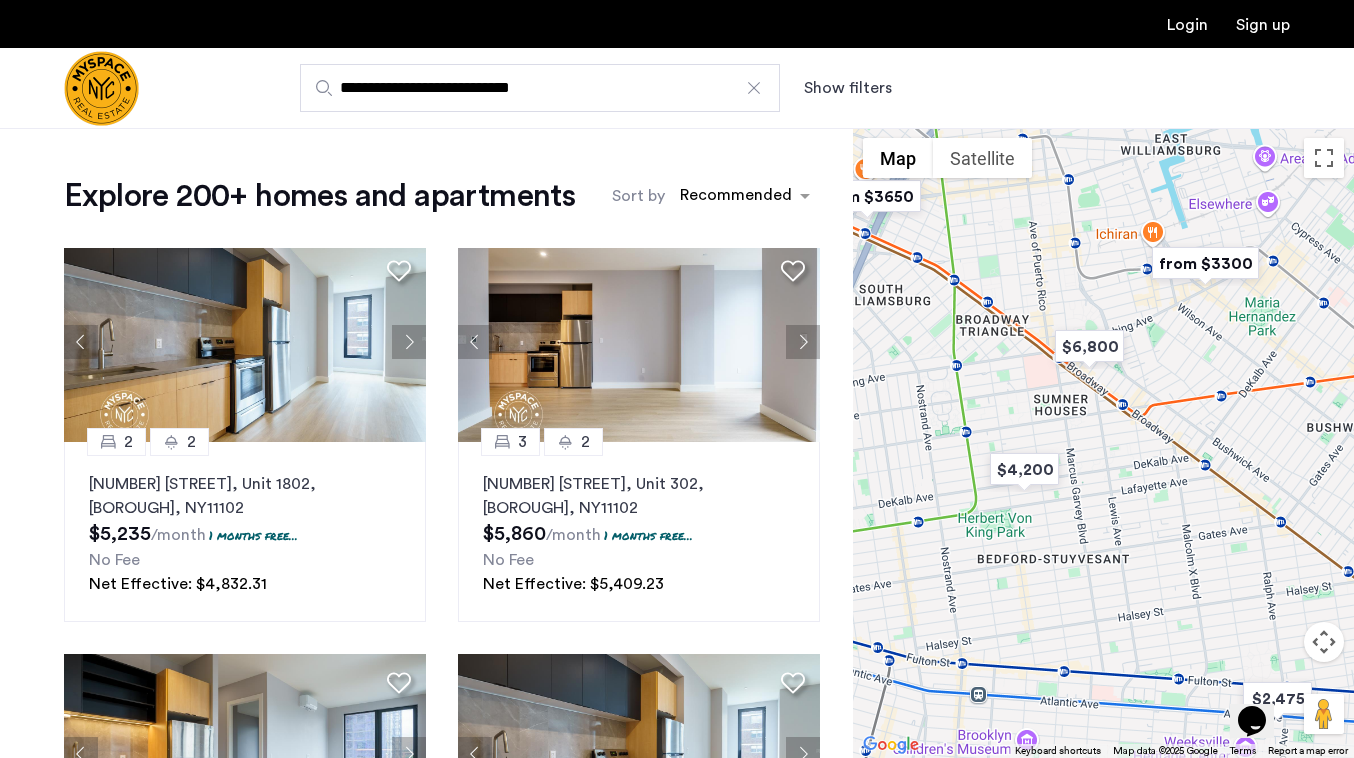scroll, scrollTop: 1, scrollLeft: 0, axis: vertical 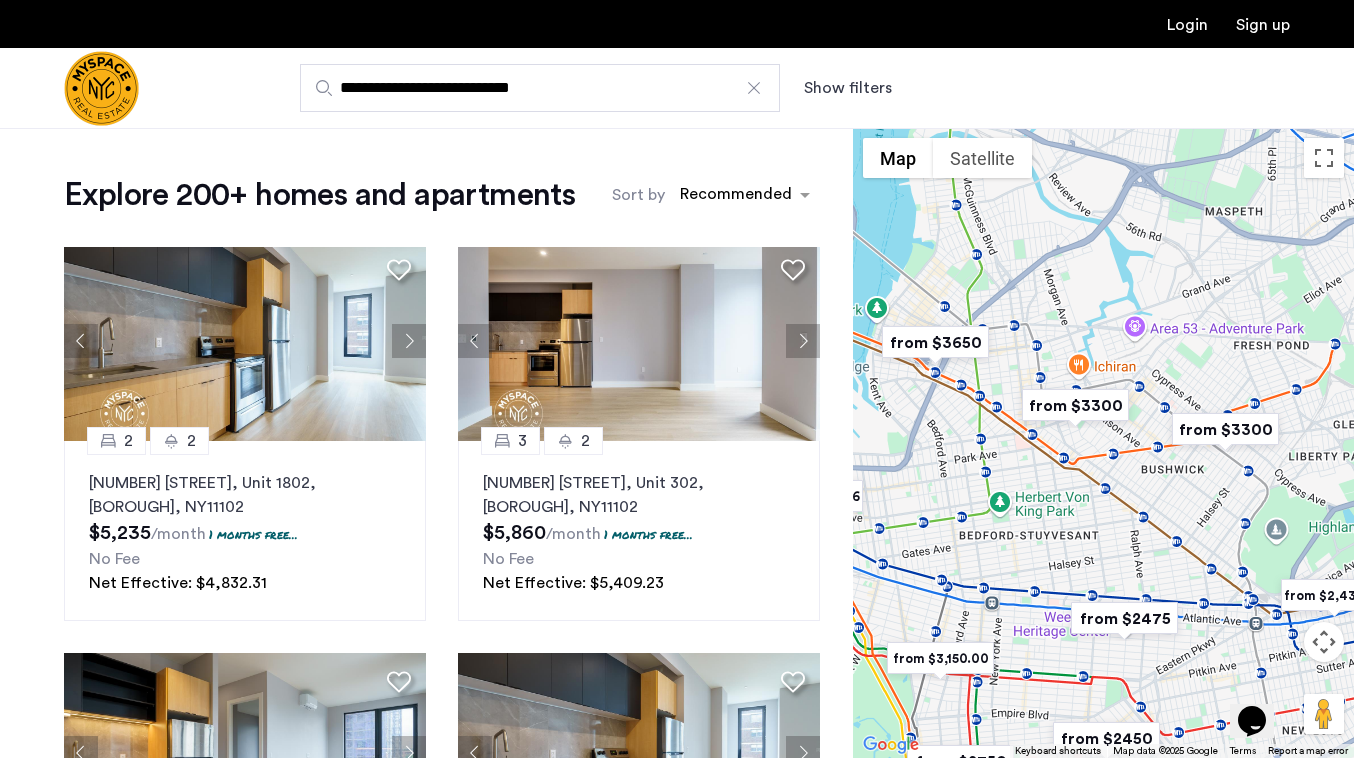 drag, startPoint x: 1147, startPoint y: 411, endPoint x: 1105, endPoint y: 451, distance: 58 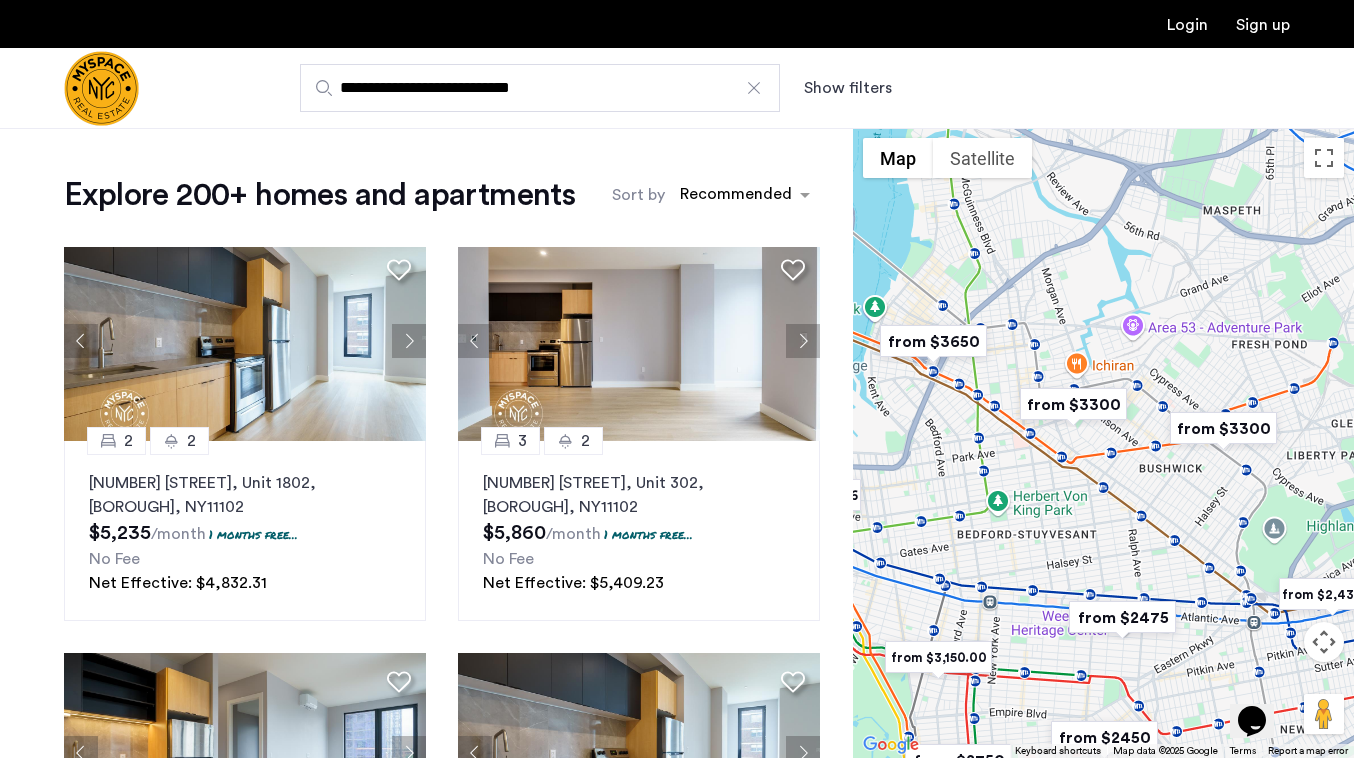 drag, startPoint x: 1113, startPoint y: 455, endPoint x: 1057, endPoint y: 506, distance: 75.74299 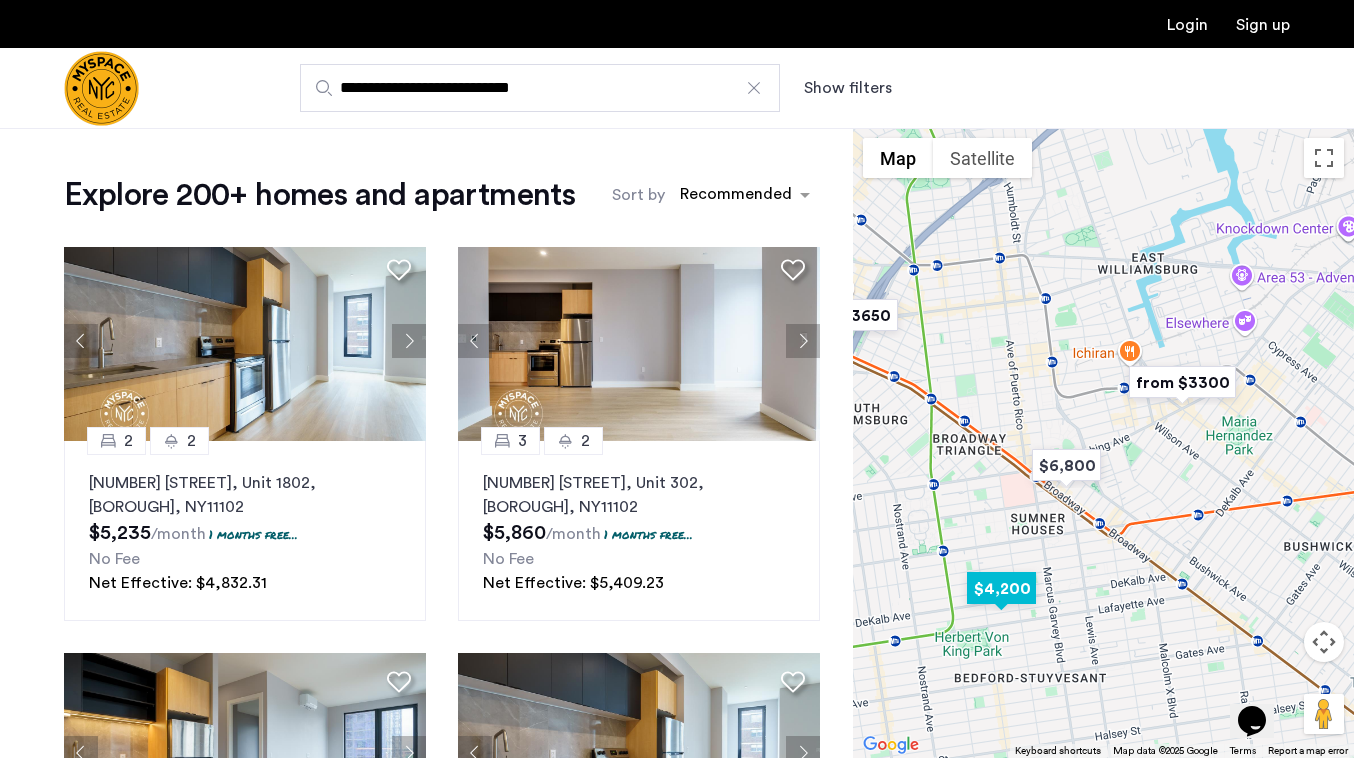 drag, startPoint x: 1057, startPoint y: 506, endPoint x: 1261, endPoint y: 526, distance: 204.97804 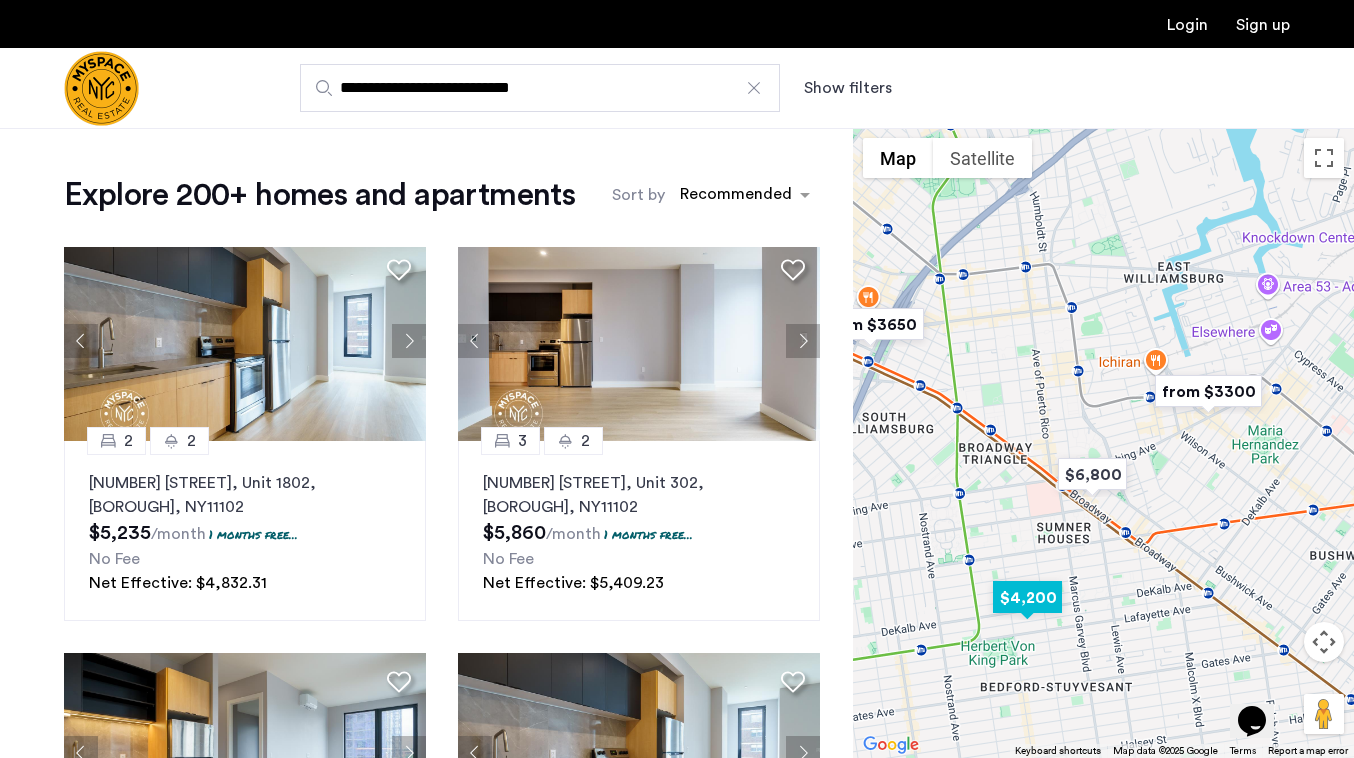 click at bounding box center (1208, 391) 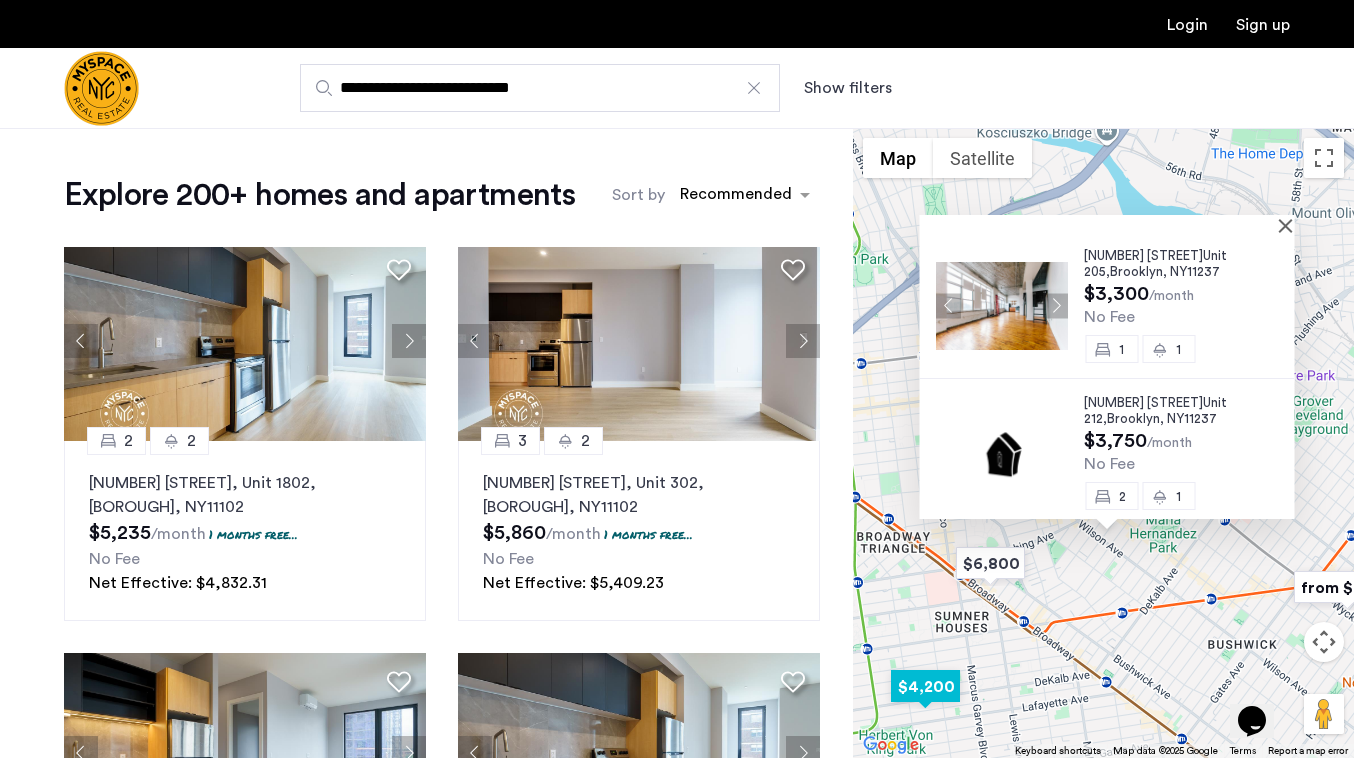 click at bounding box center (1001, 306) 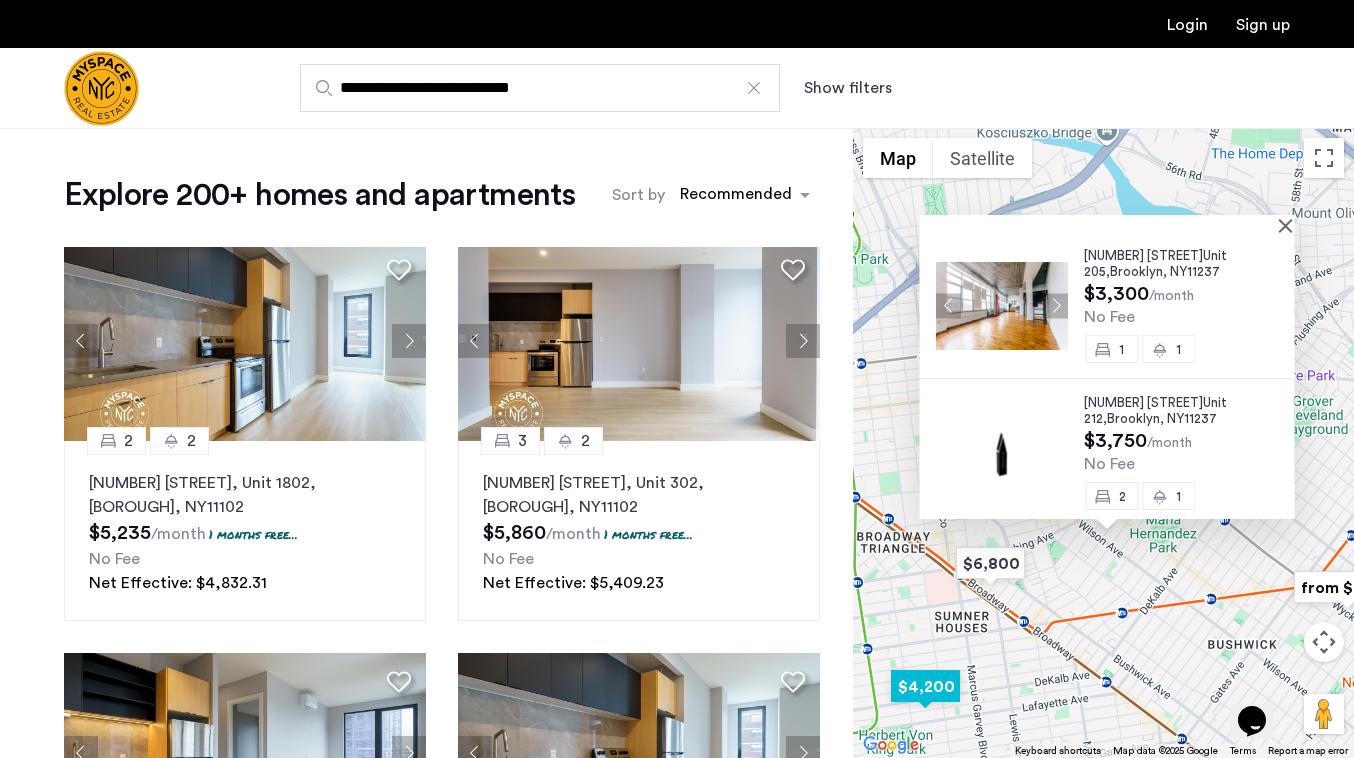 click on "**********" at bounding box center [775, 88] 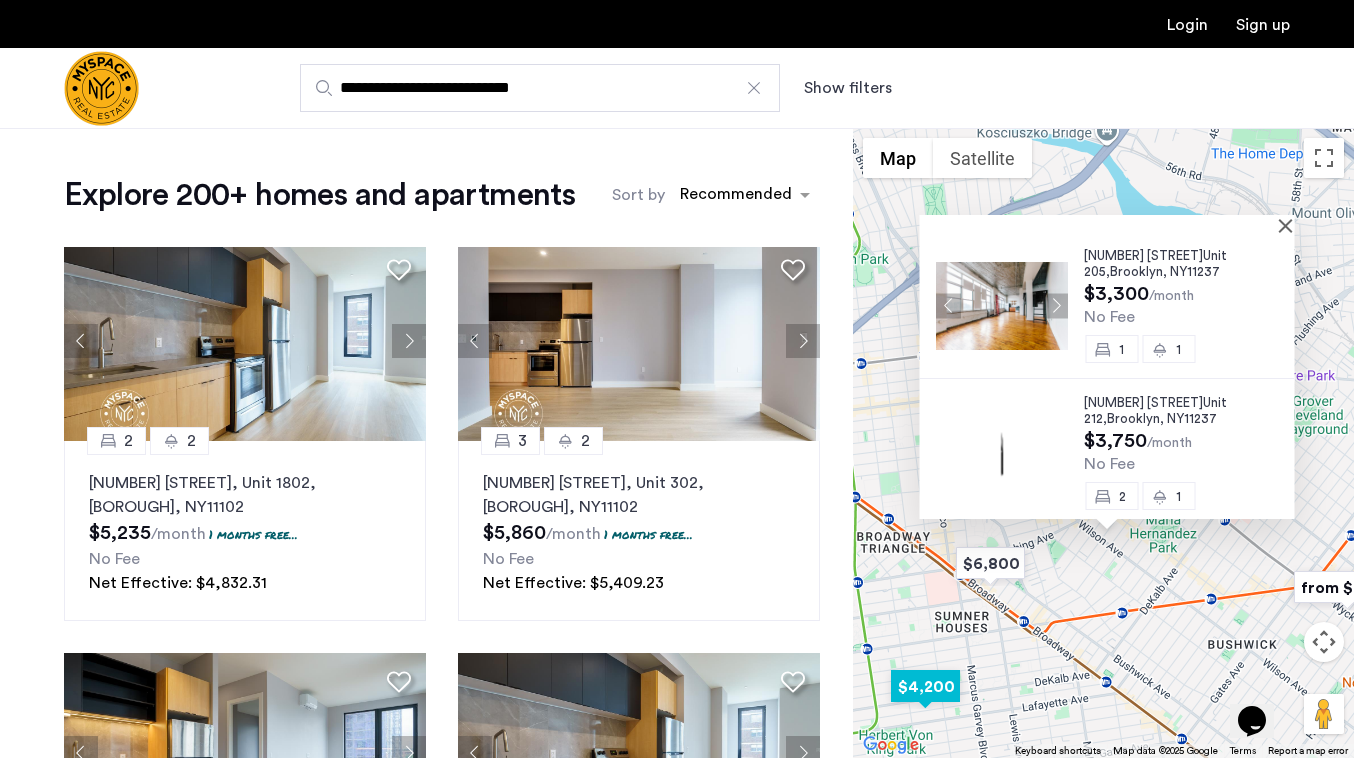 click on "Show filters" at bounding box center (848, 88) 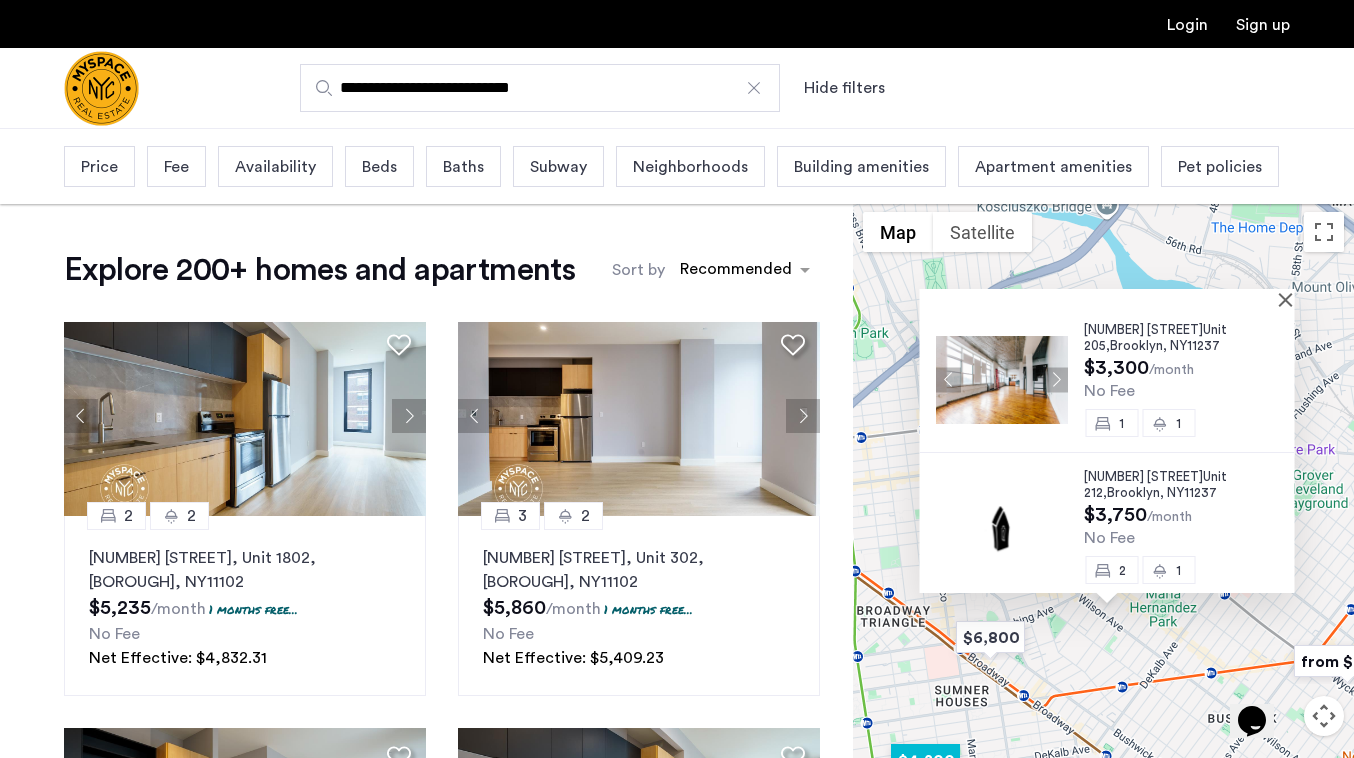 click on "Beds" at bounding box center [379, 167] 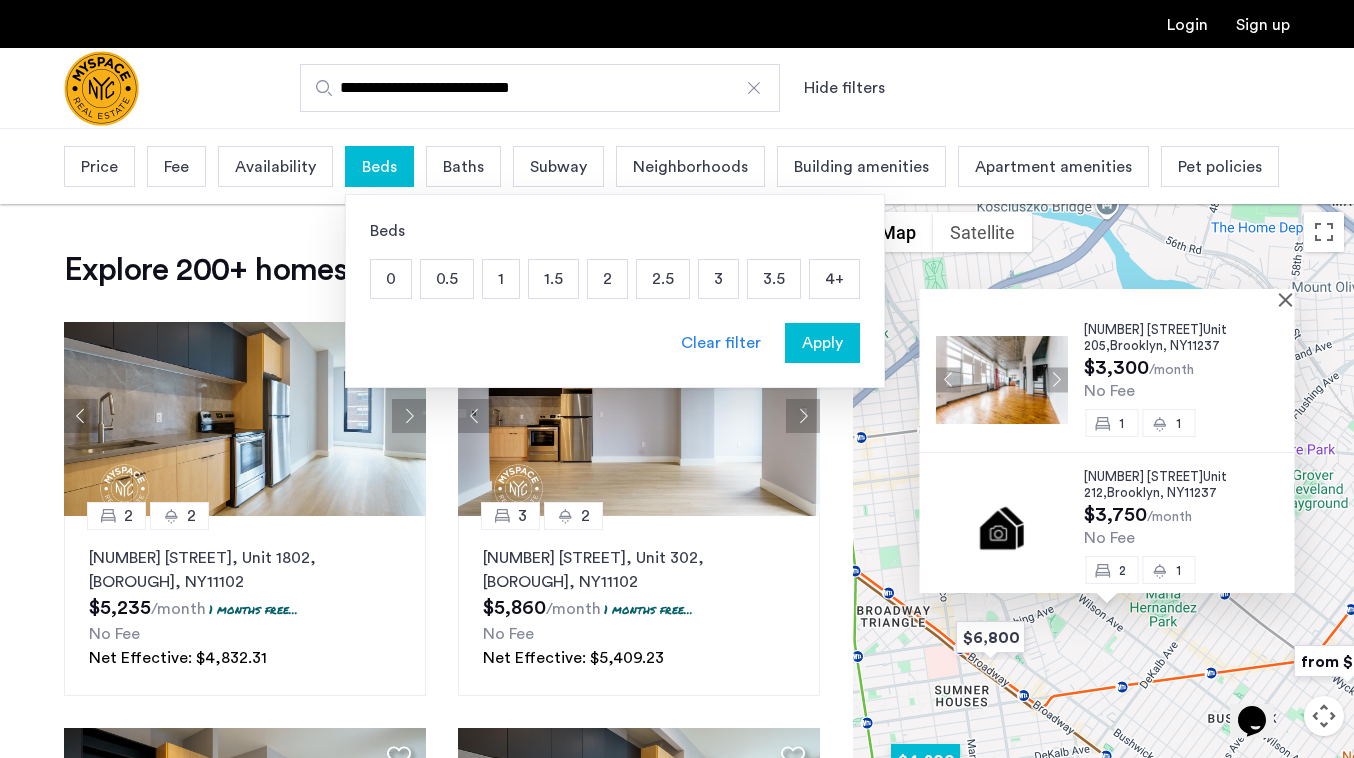 click on "2" at bounding box center [607, 279] 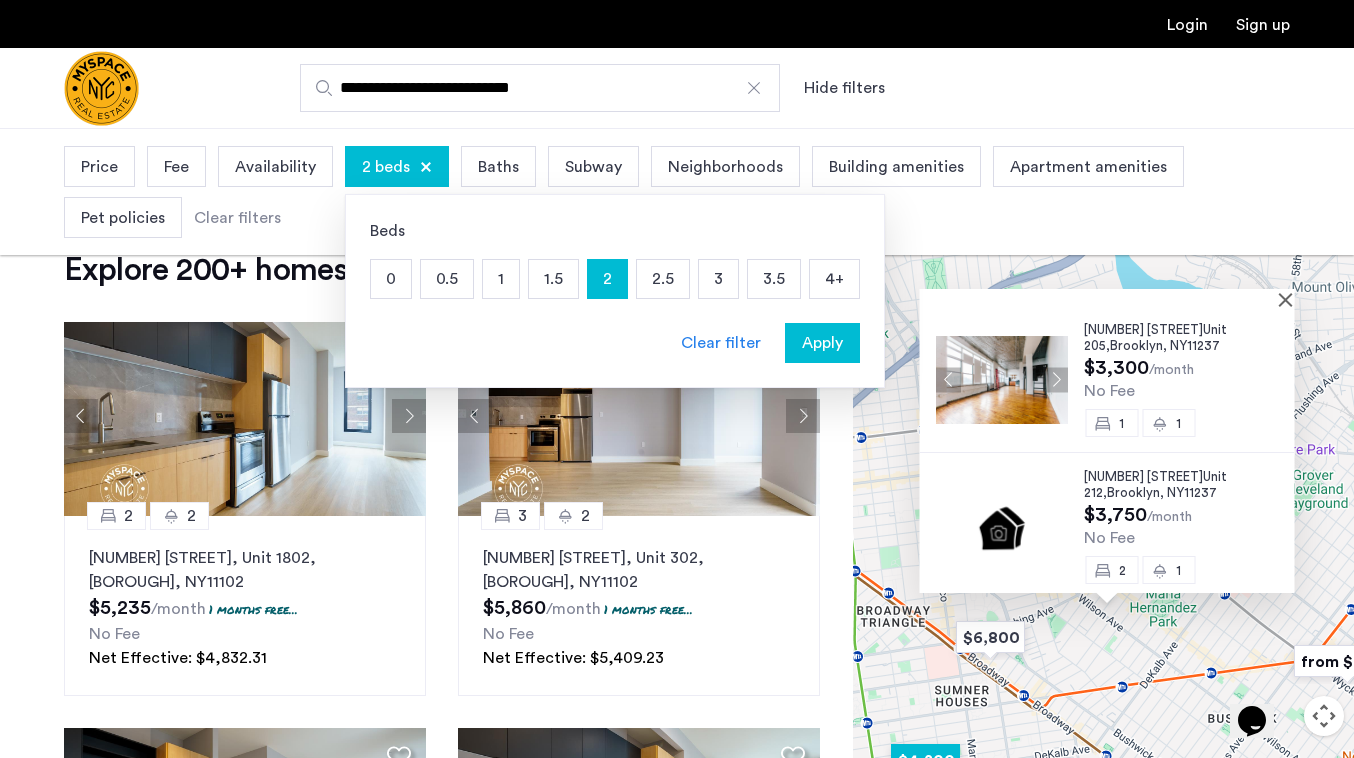 click on "Apply" at bounding box center [822, 343] 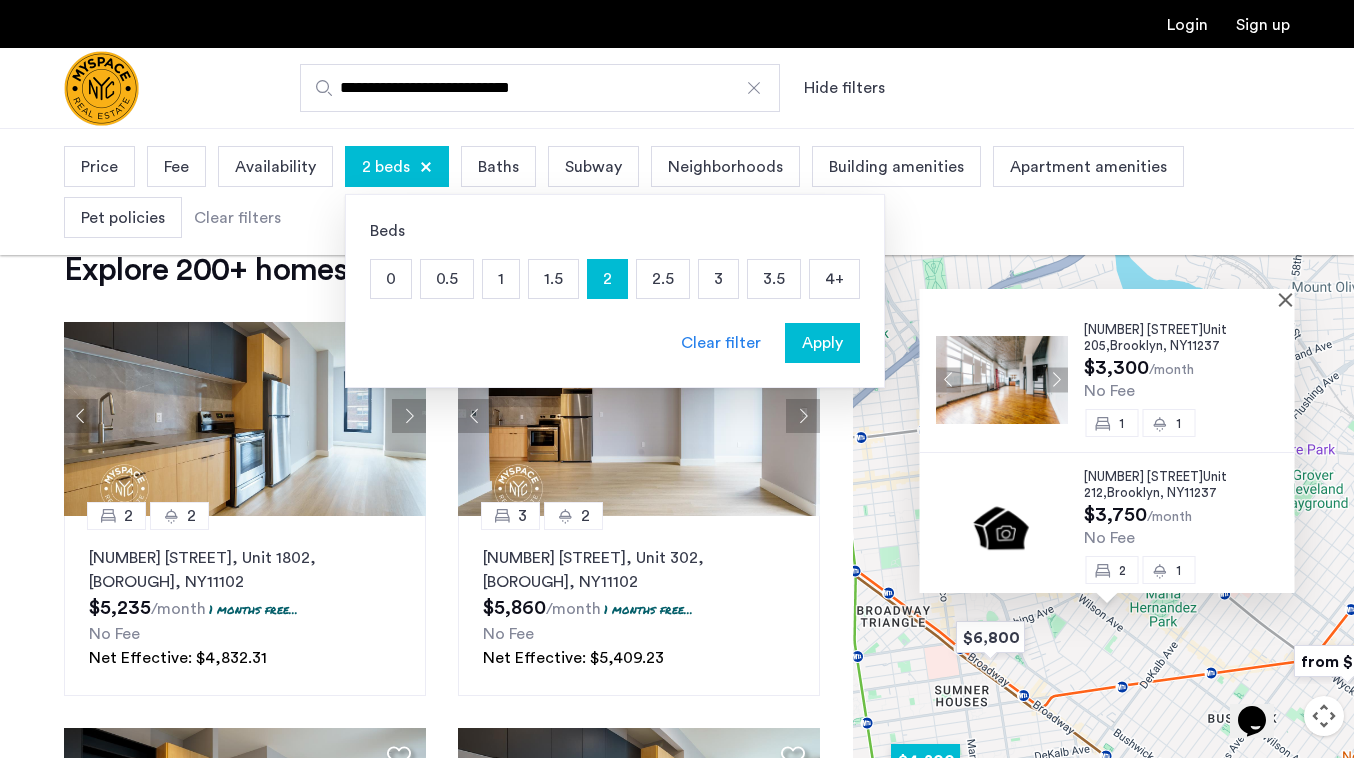 scroll, scrollTop: 0, scrollLeft: 0, axis: both 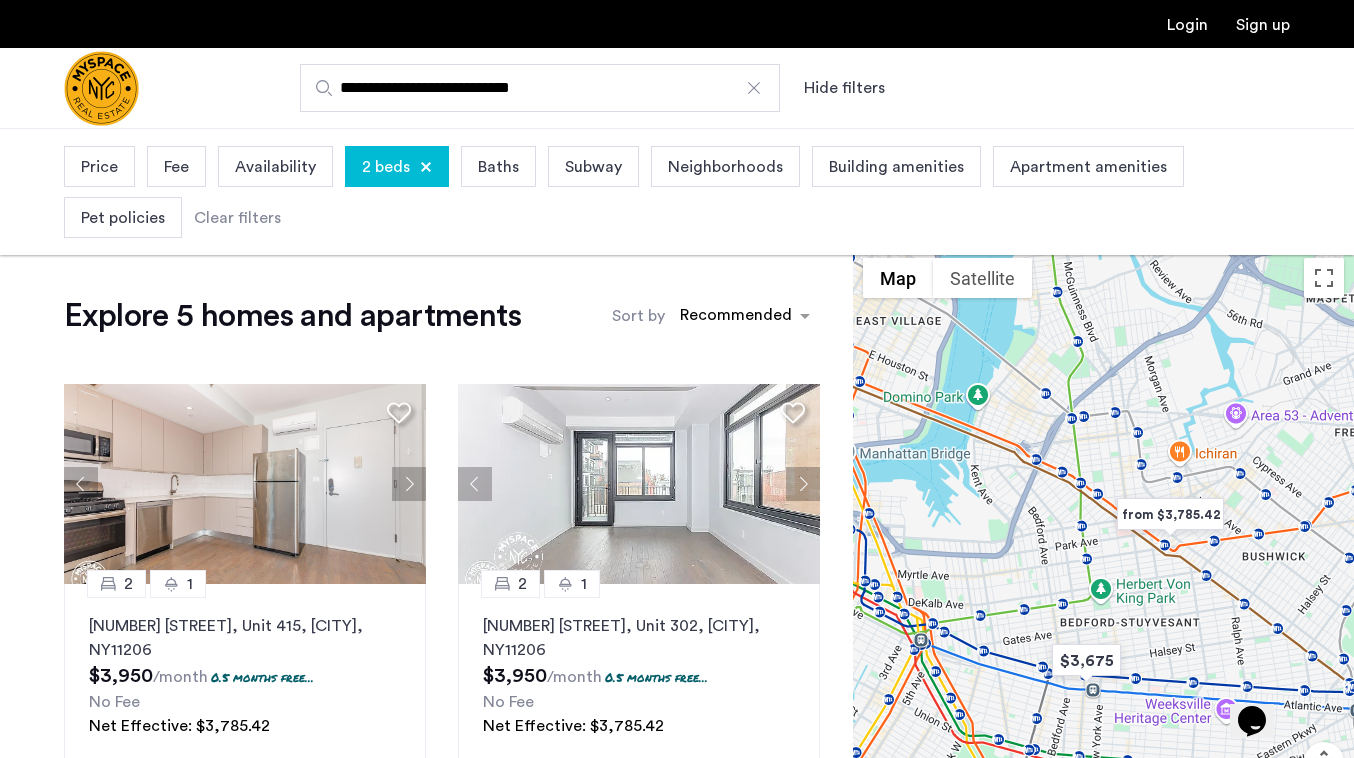 drag, startPoint x: 1015, startPoint y: 448, endPoint x: 1045, endPoint y: 610, distance: 164.75436 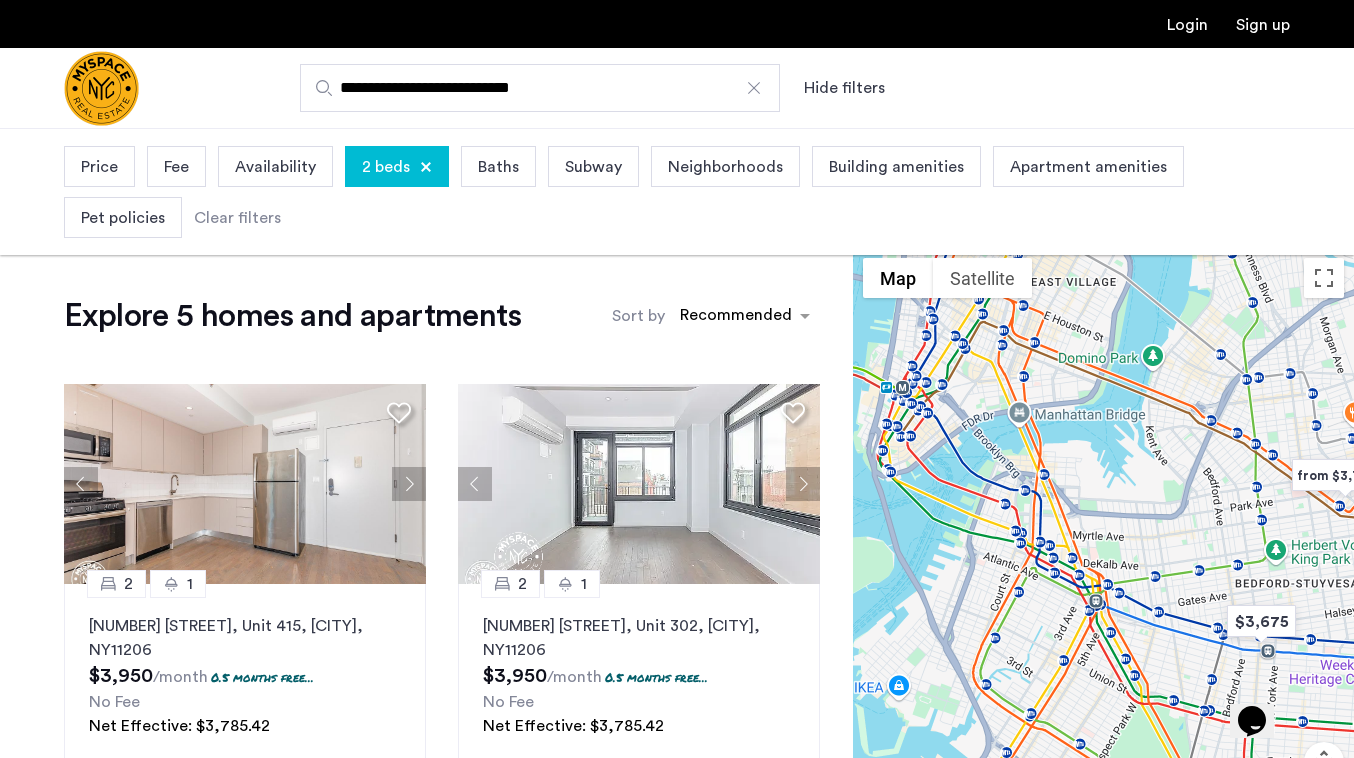 drag, startPoint x: 1068, startPoint y: 567, endPoint x: 1226, endPoint y: 487, distance: 177.09885 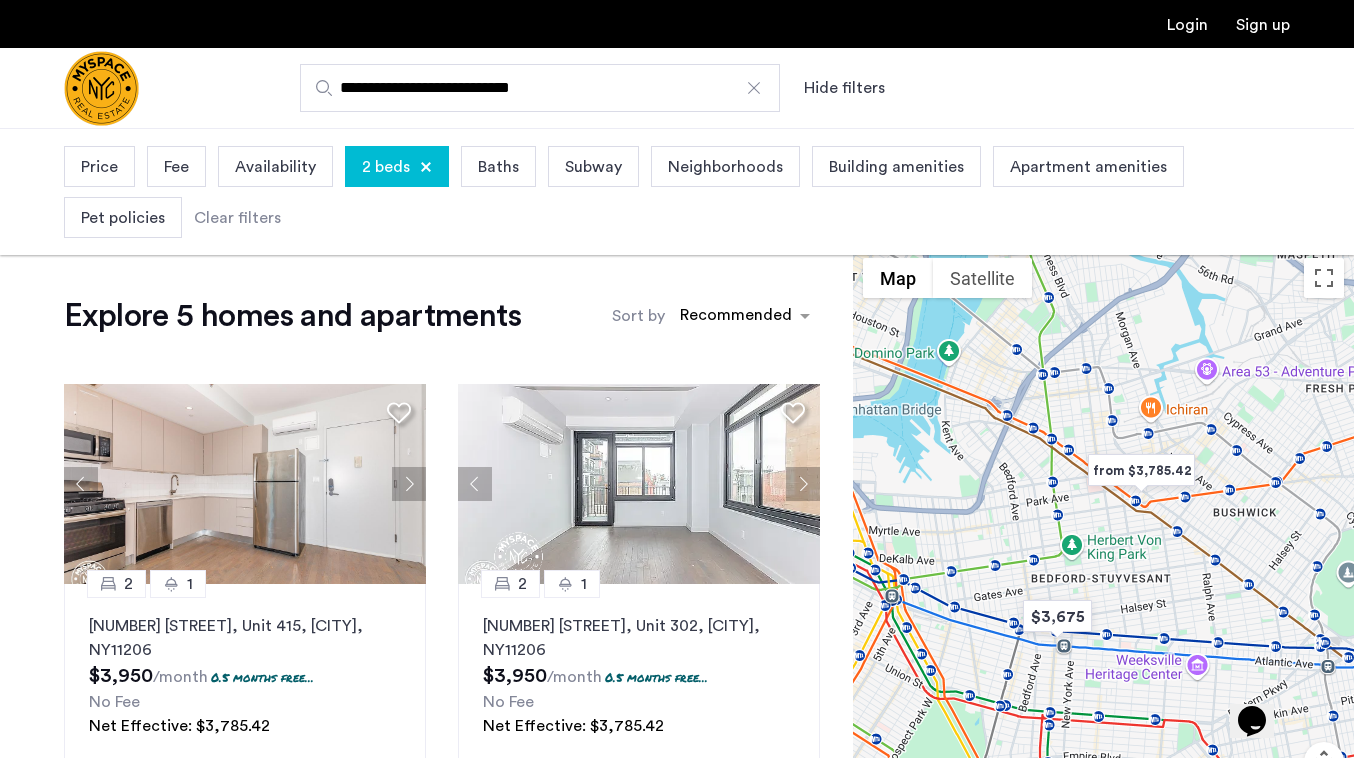 drag, startPoint x: 1225, startPoint y: 492, endPoint x: 1008, endPoint y: 486, distance: 217.08293 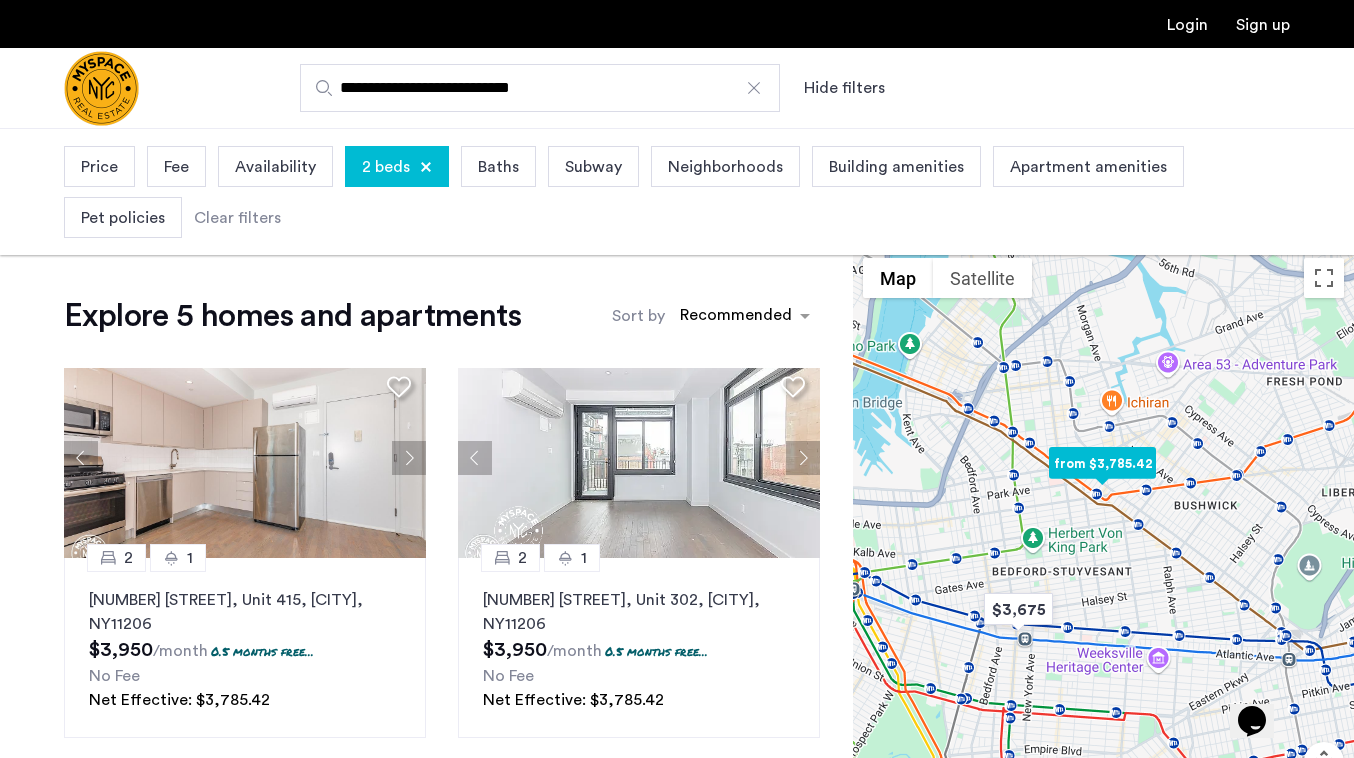 scroll, scrollTop: 0, scrollLeft: 0, axis: both 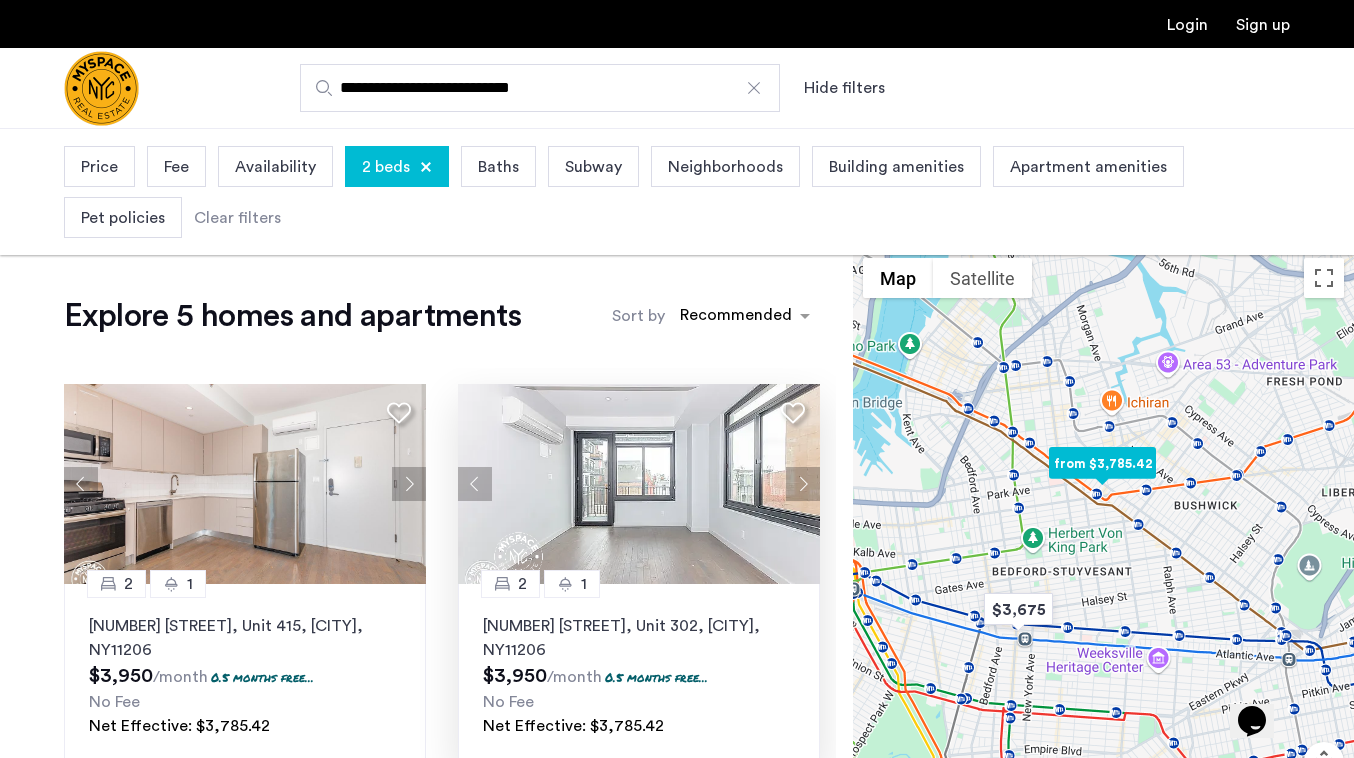 click 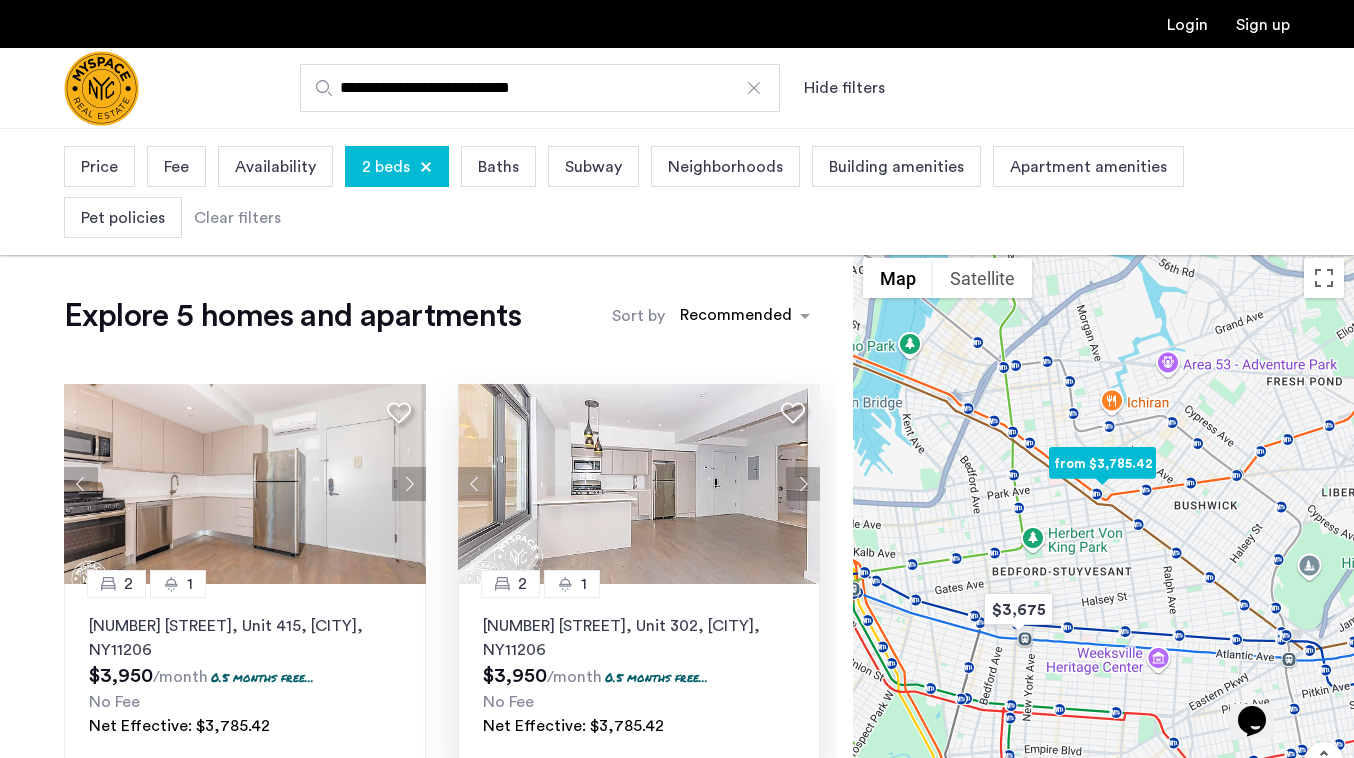 click 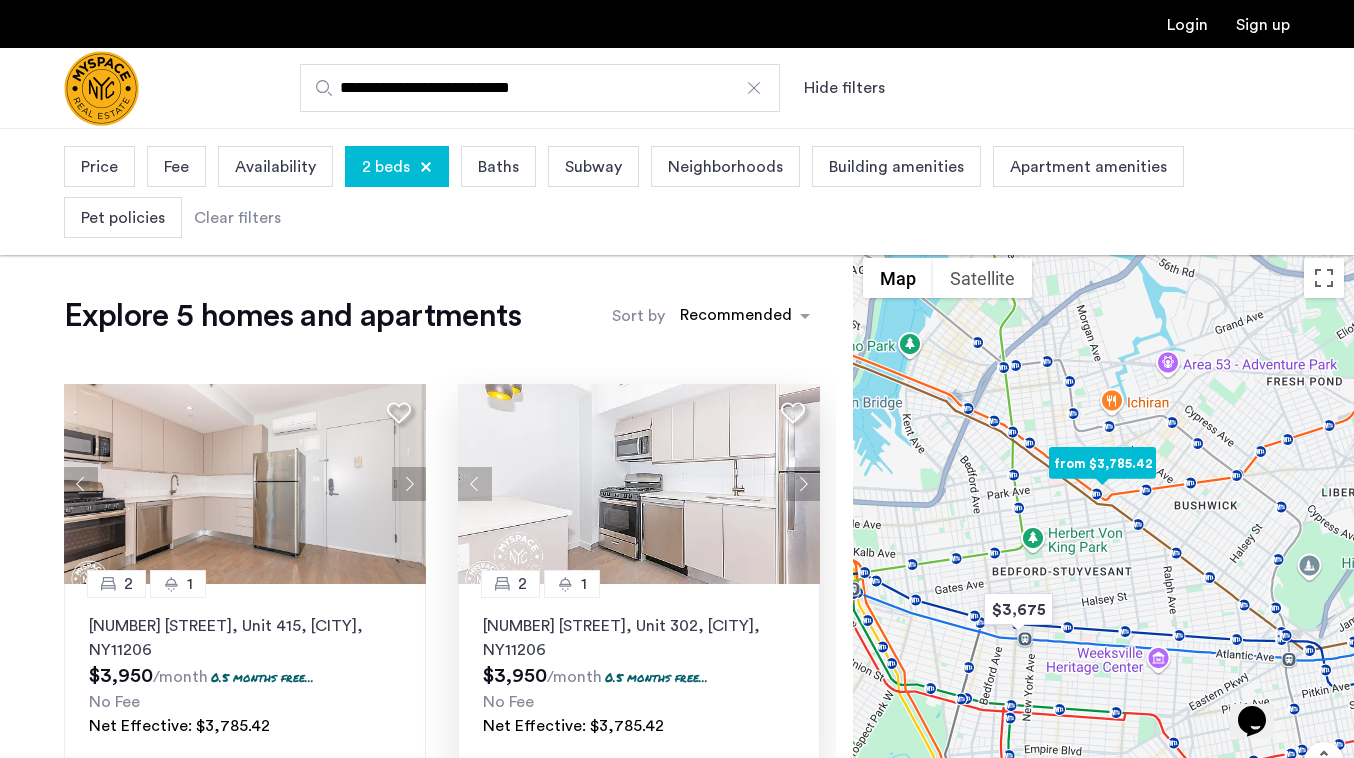 click 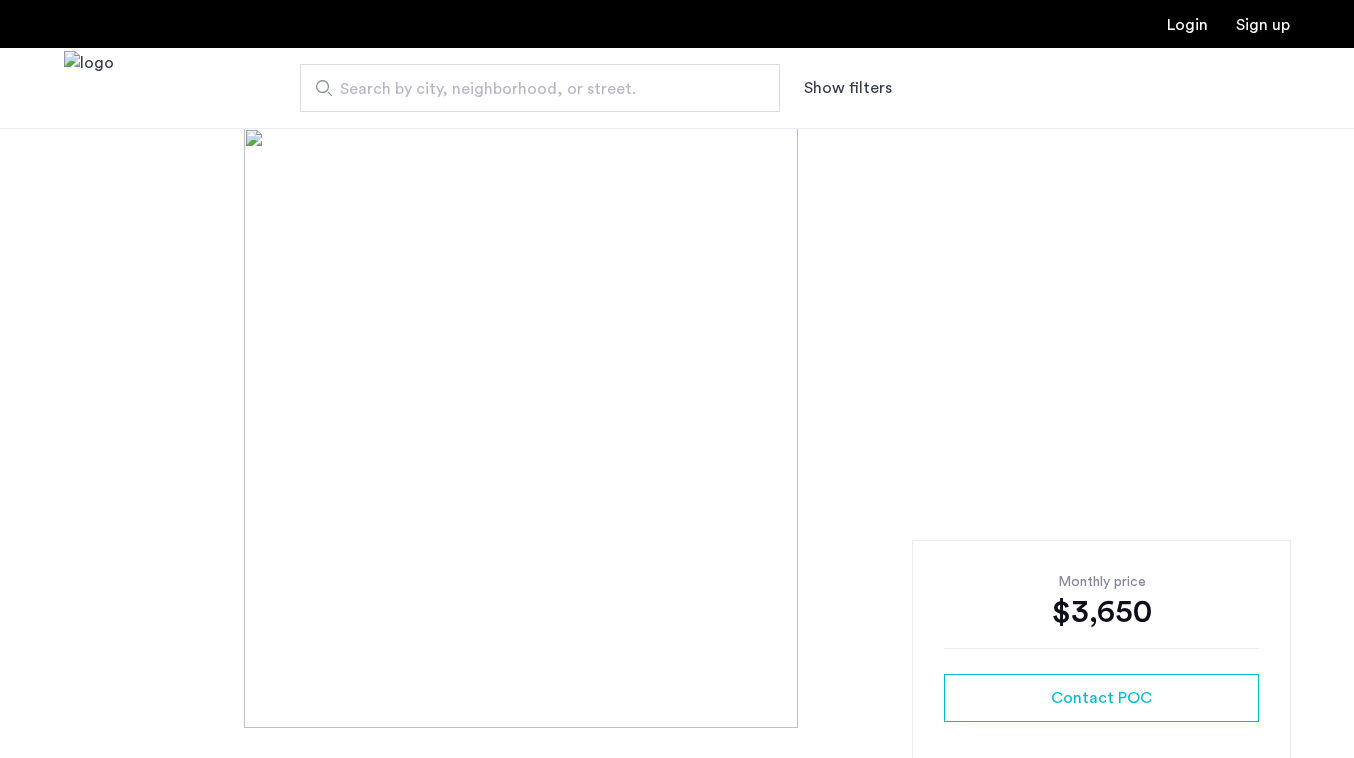 scroll, scrollTop: 0, scrollLeft: 0, axis: both 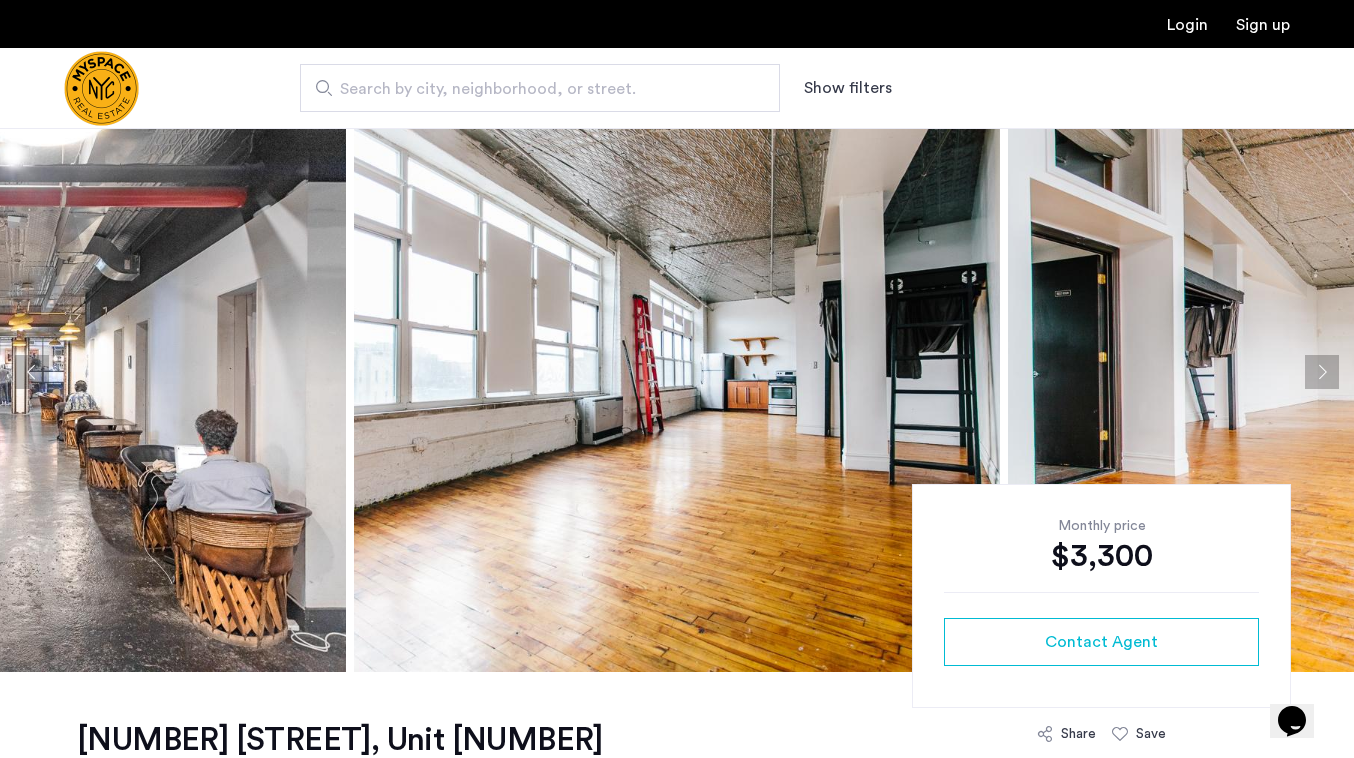 click 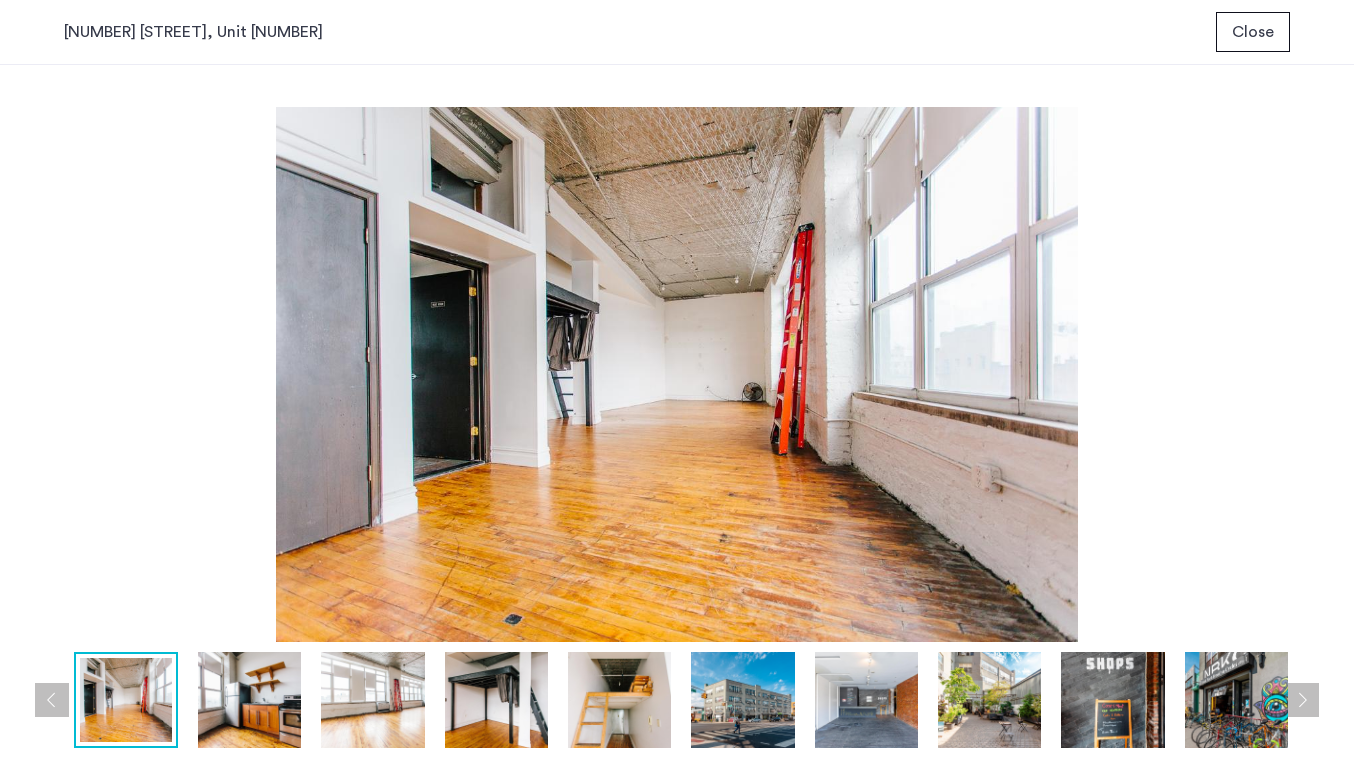 click at bounding box center [249, 700] 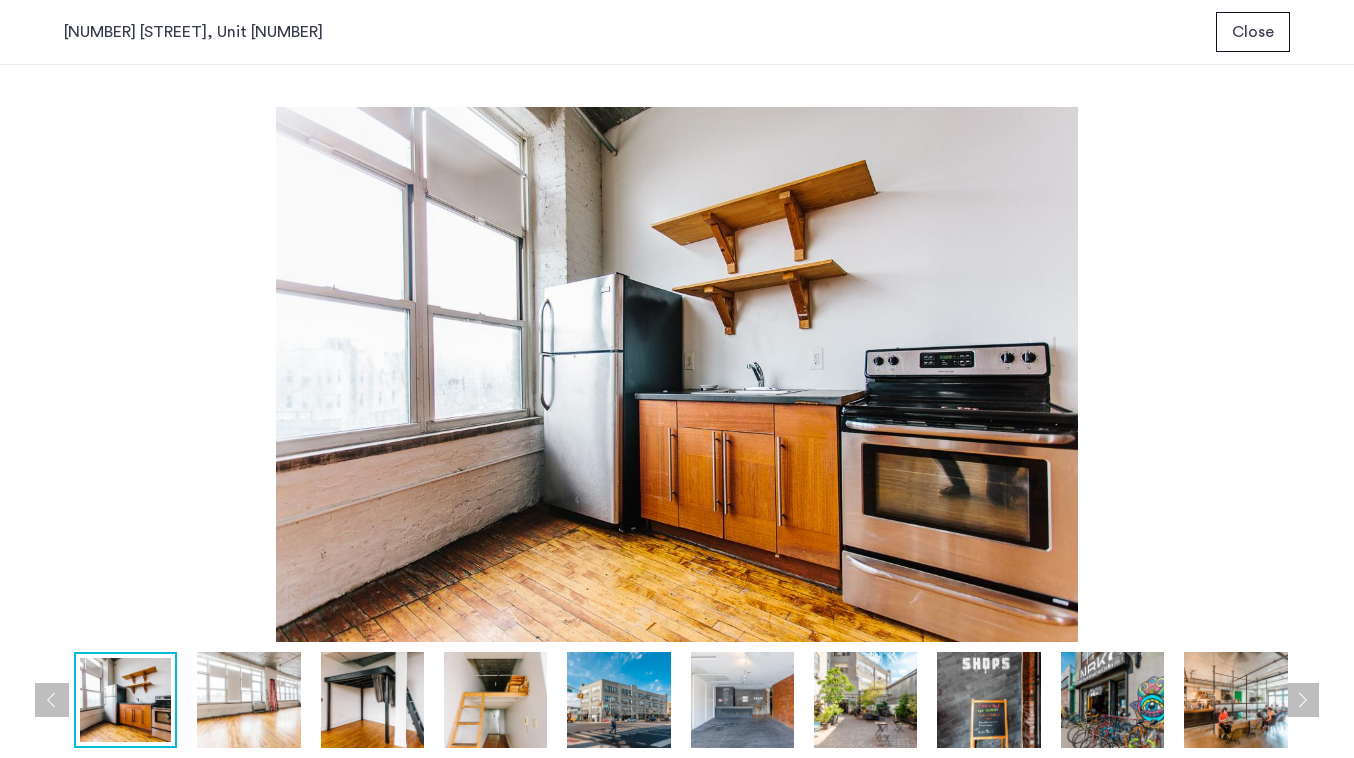 click at bounding box center [372, 700] 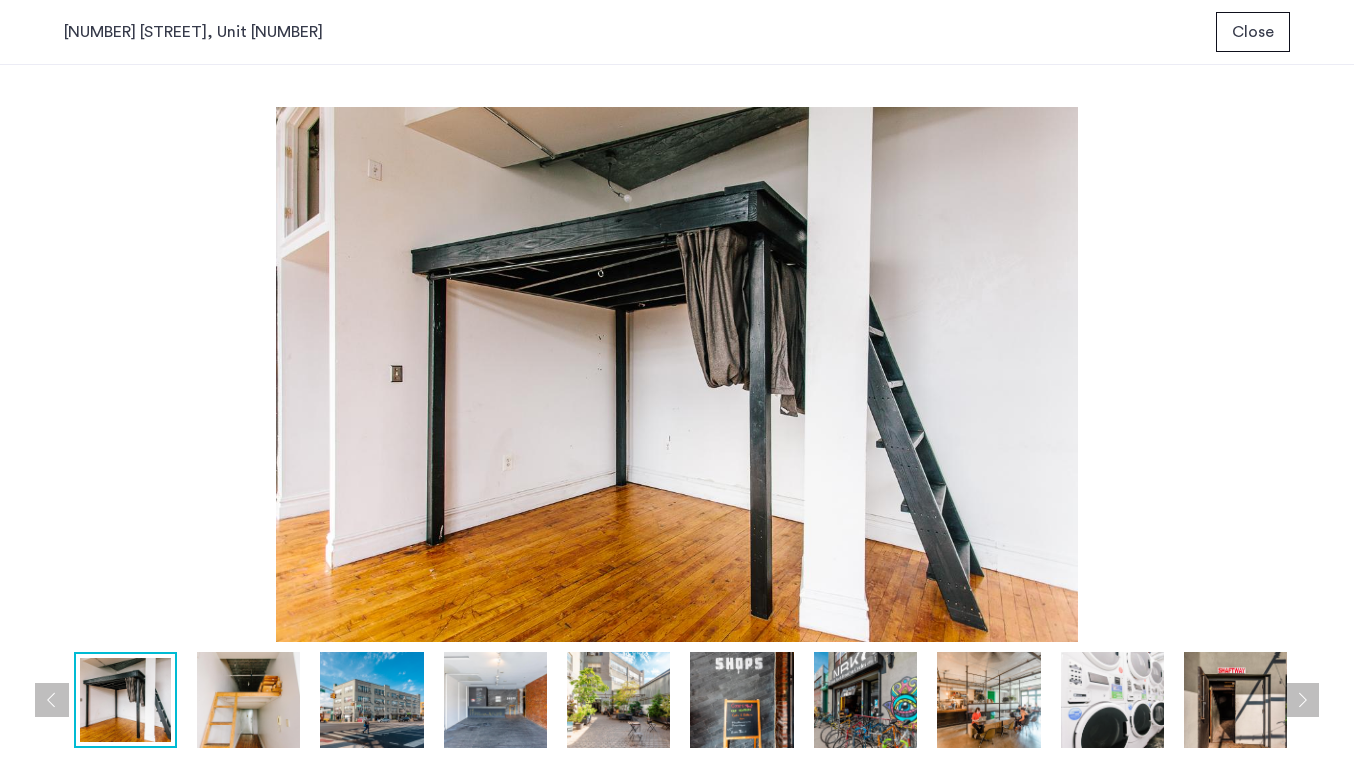 click at bounding box center (495, 700) 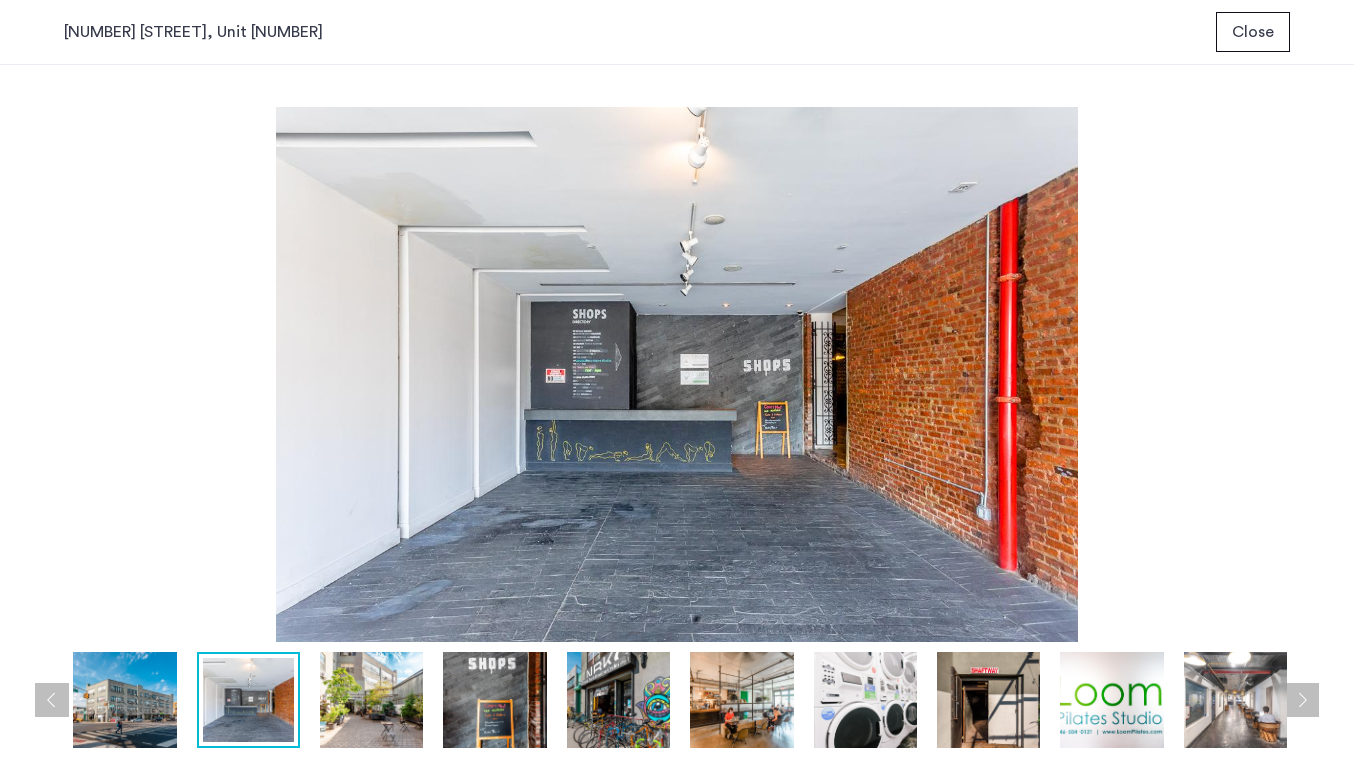 click at bounding box center [371, 700] 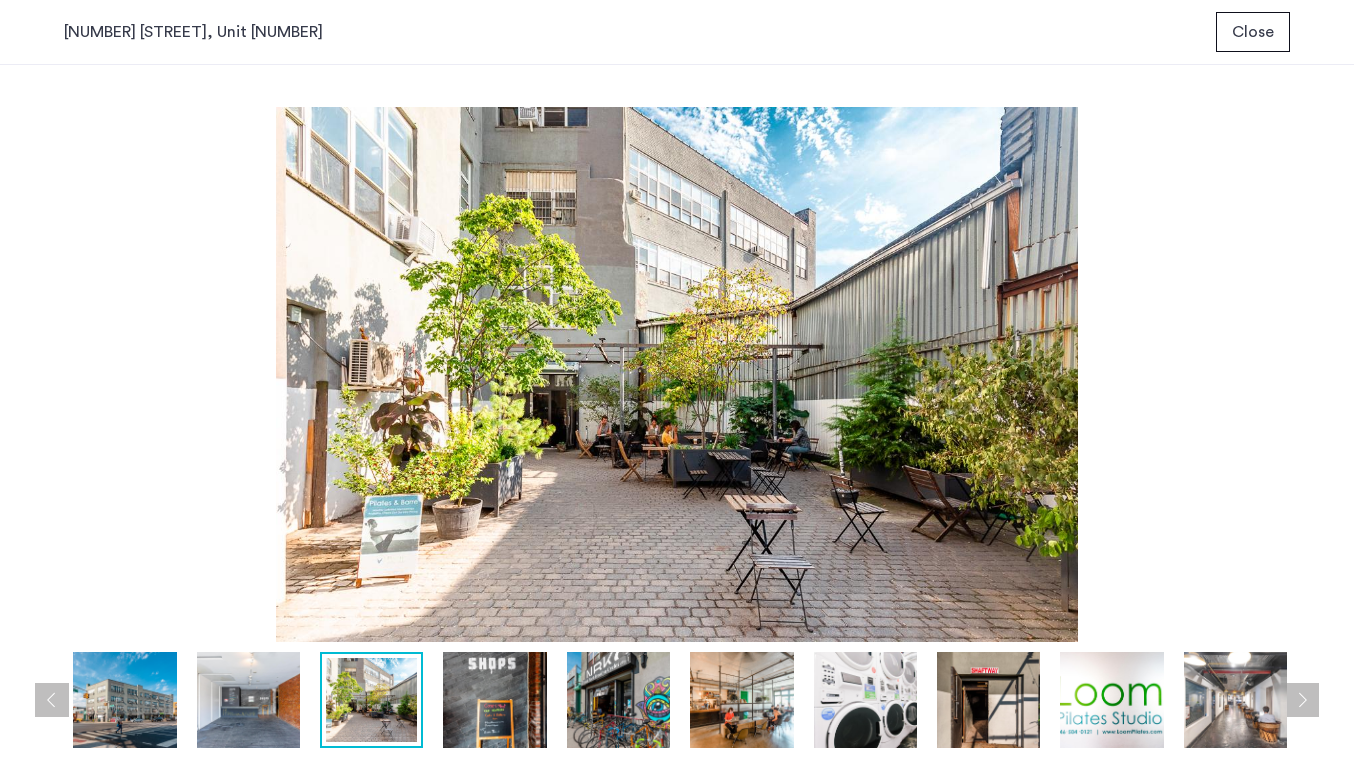 click at bounding box center (618, 700) 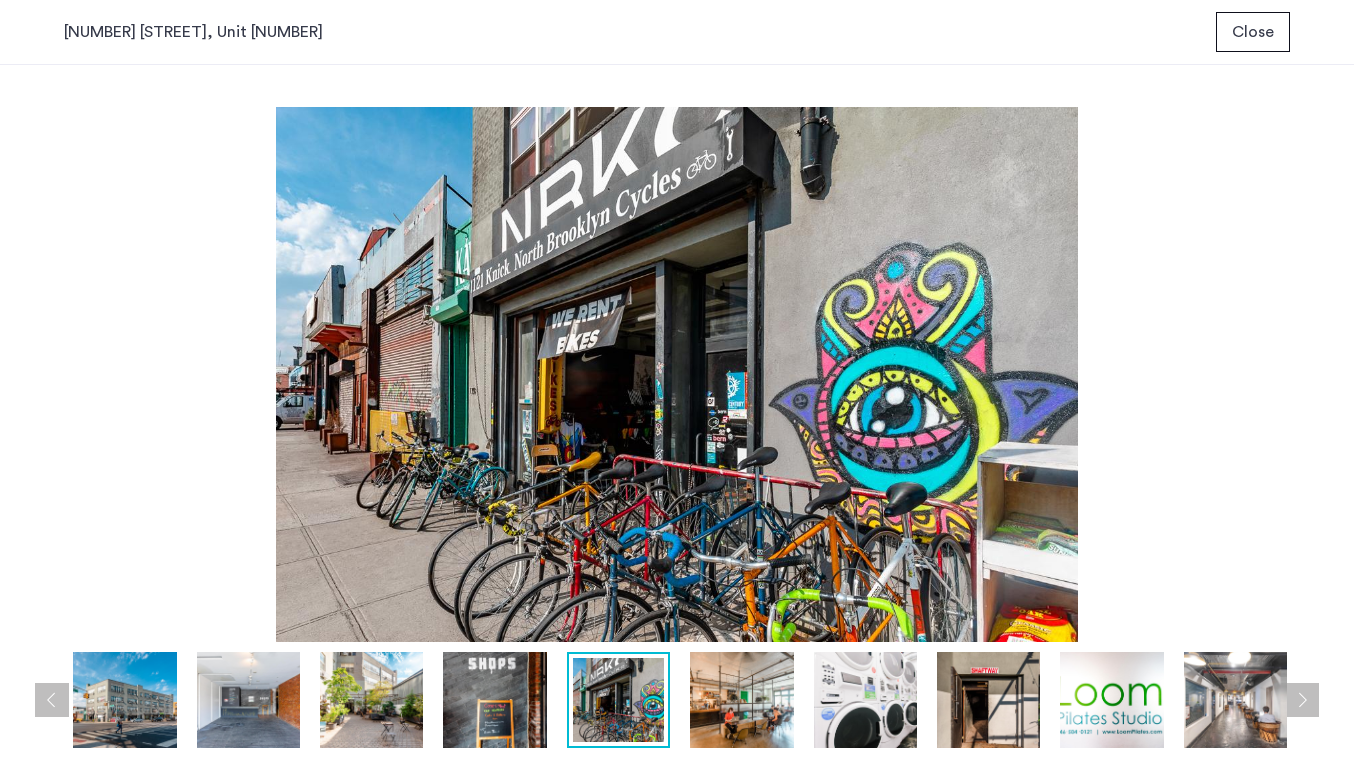 click at bounding box center [865, 700] 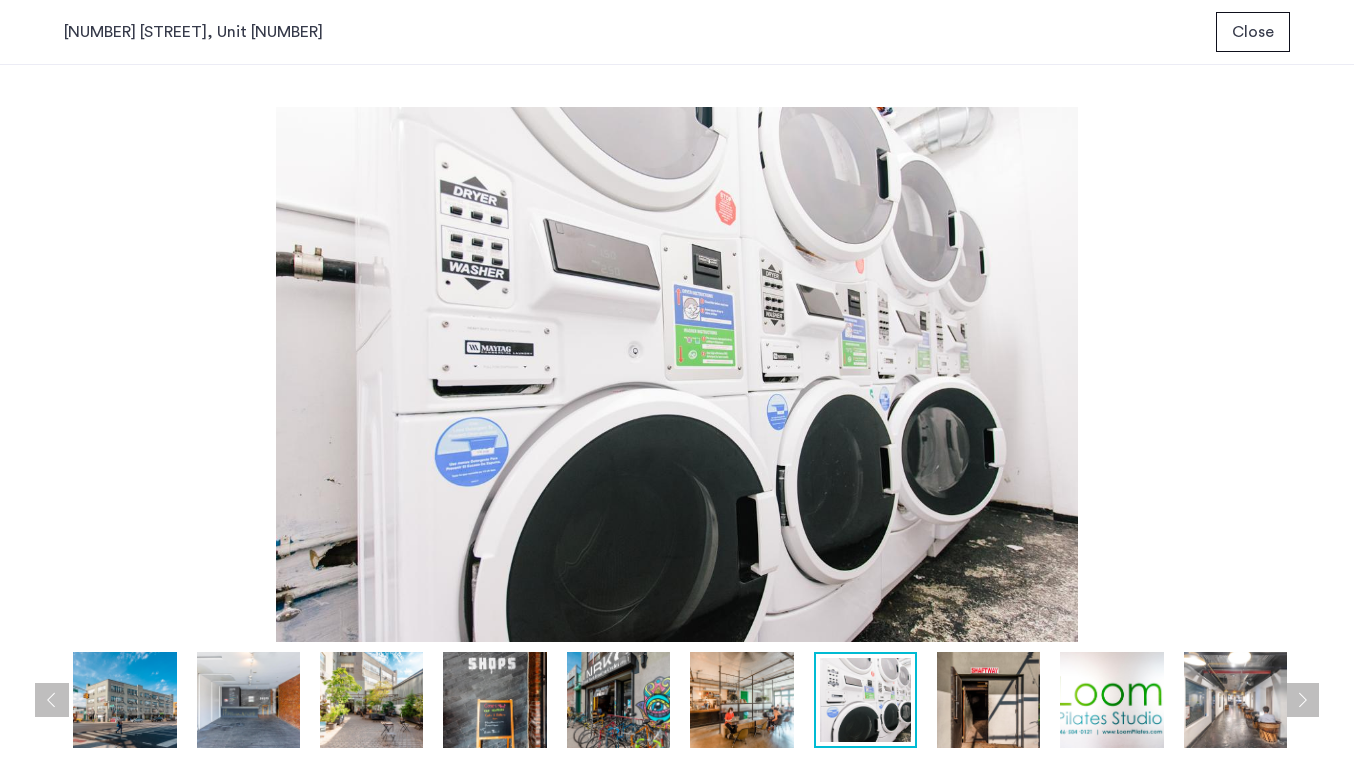 click at bounding box center (741, 700) 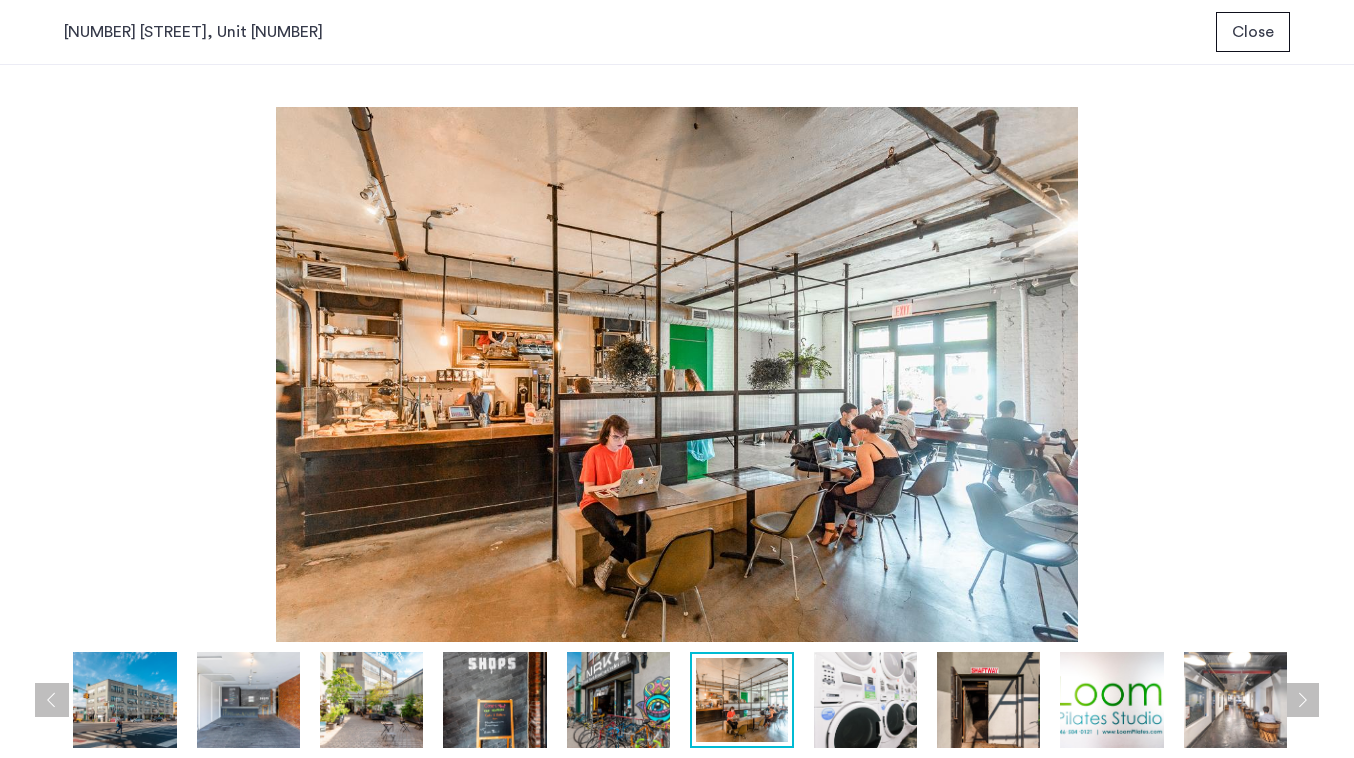 click at bounding box center (1235, 700) 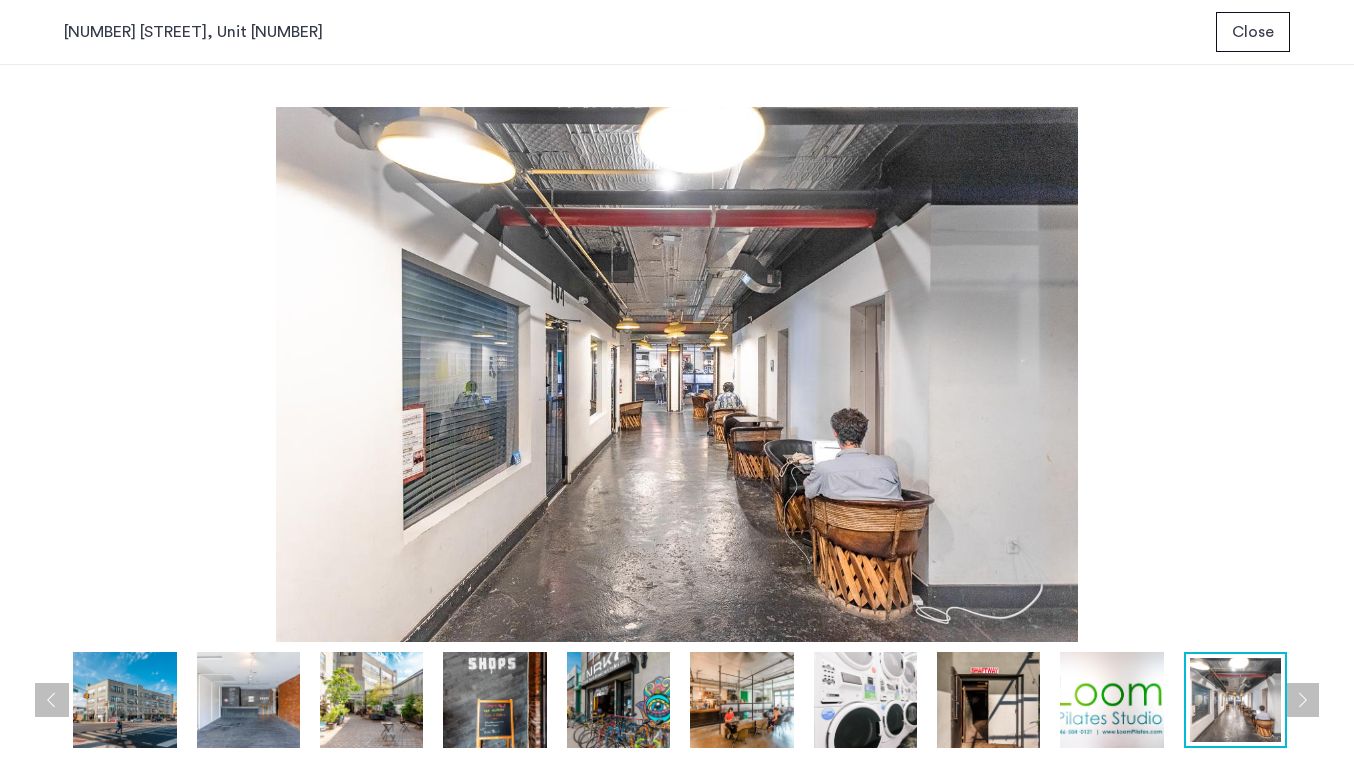 click at bounding box center [1302, 700] 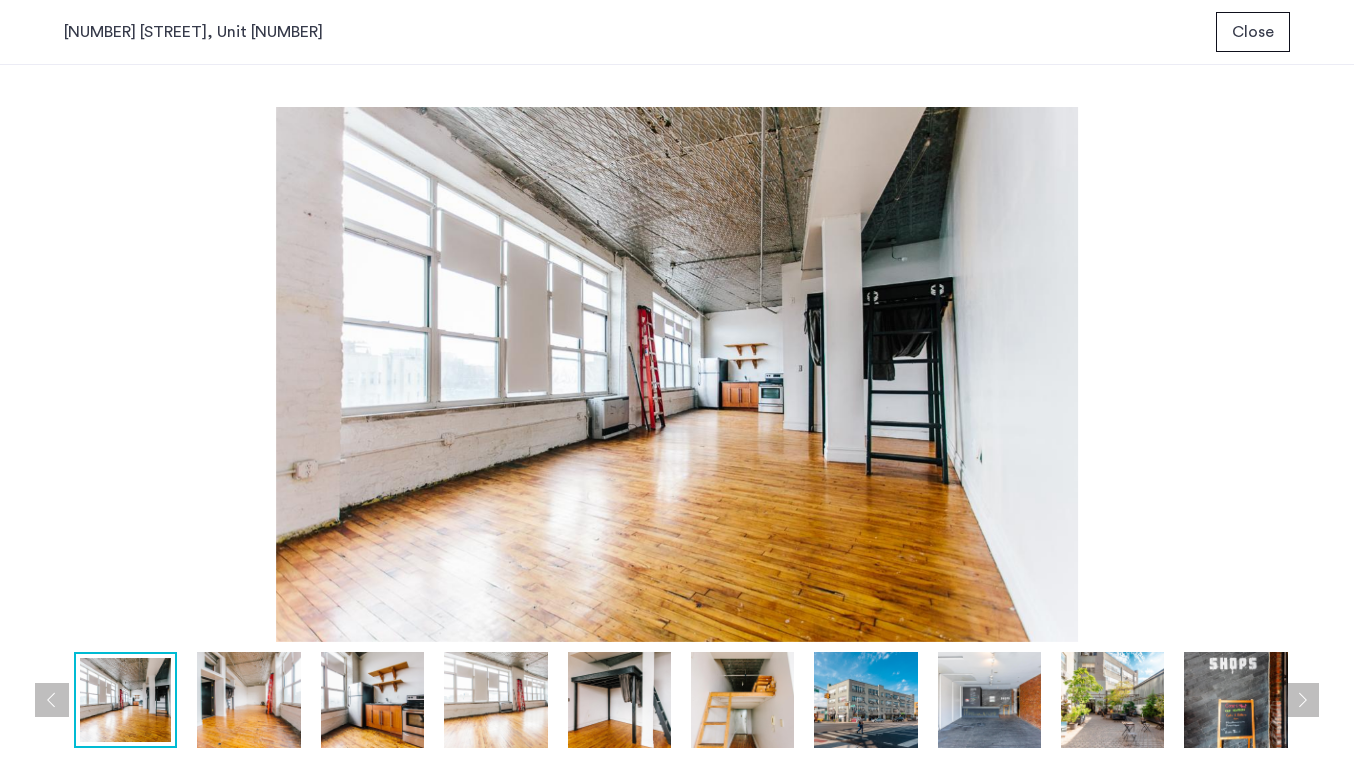 click on "Close" at bounding box center [1253, 32] 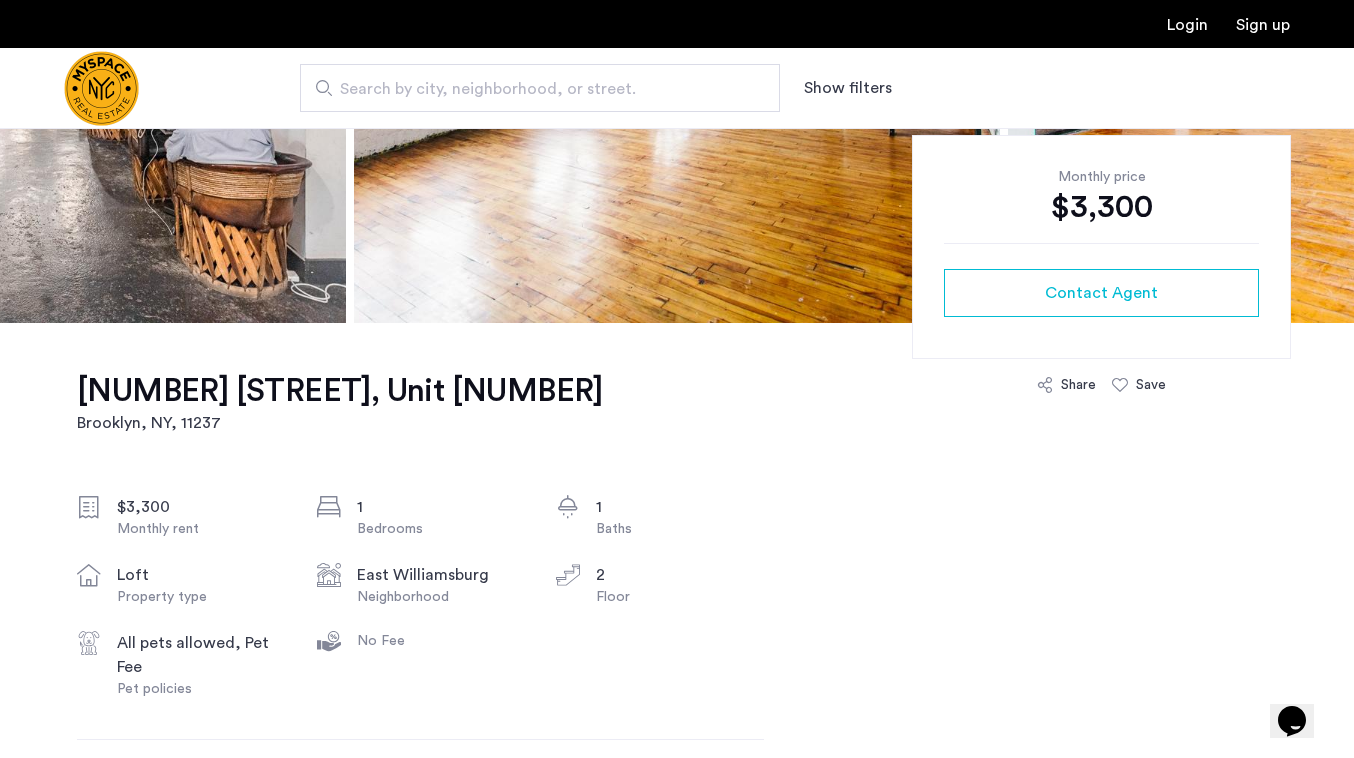 scroll, scrollTop: 422, scrollLeft: 0, axis: vertical 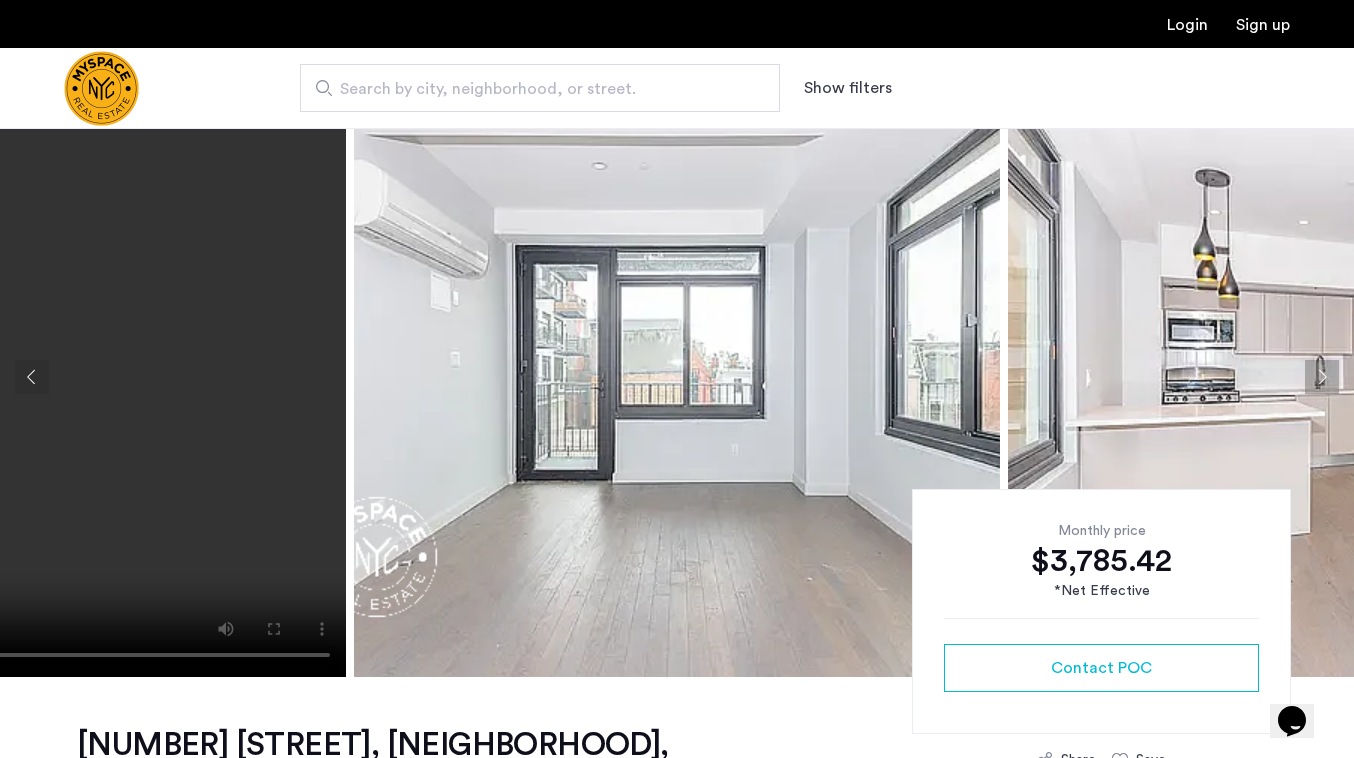 click 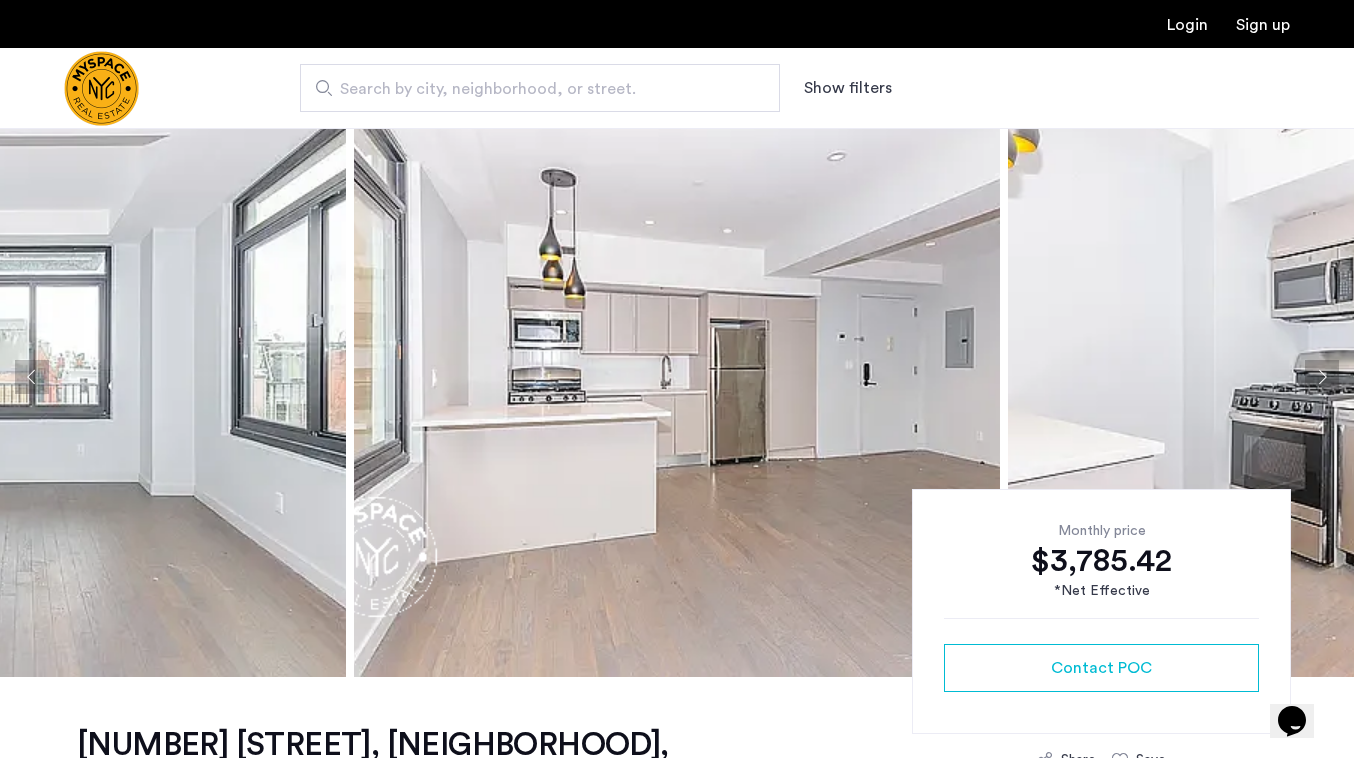 click 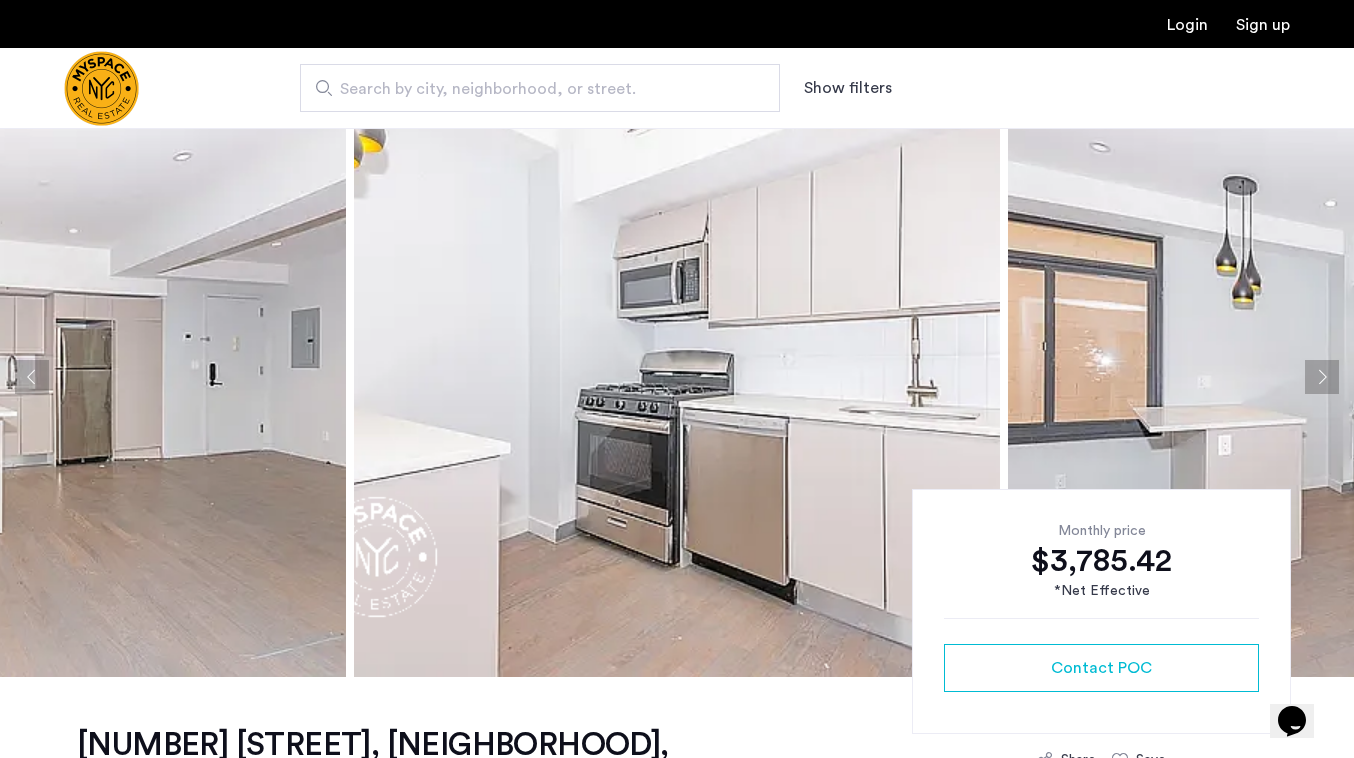 click 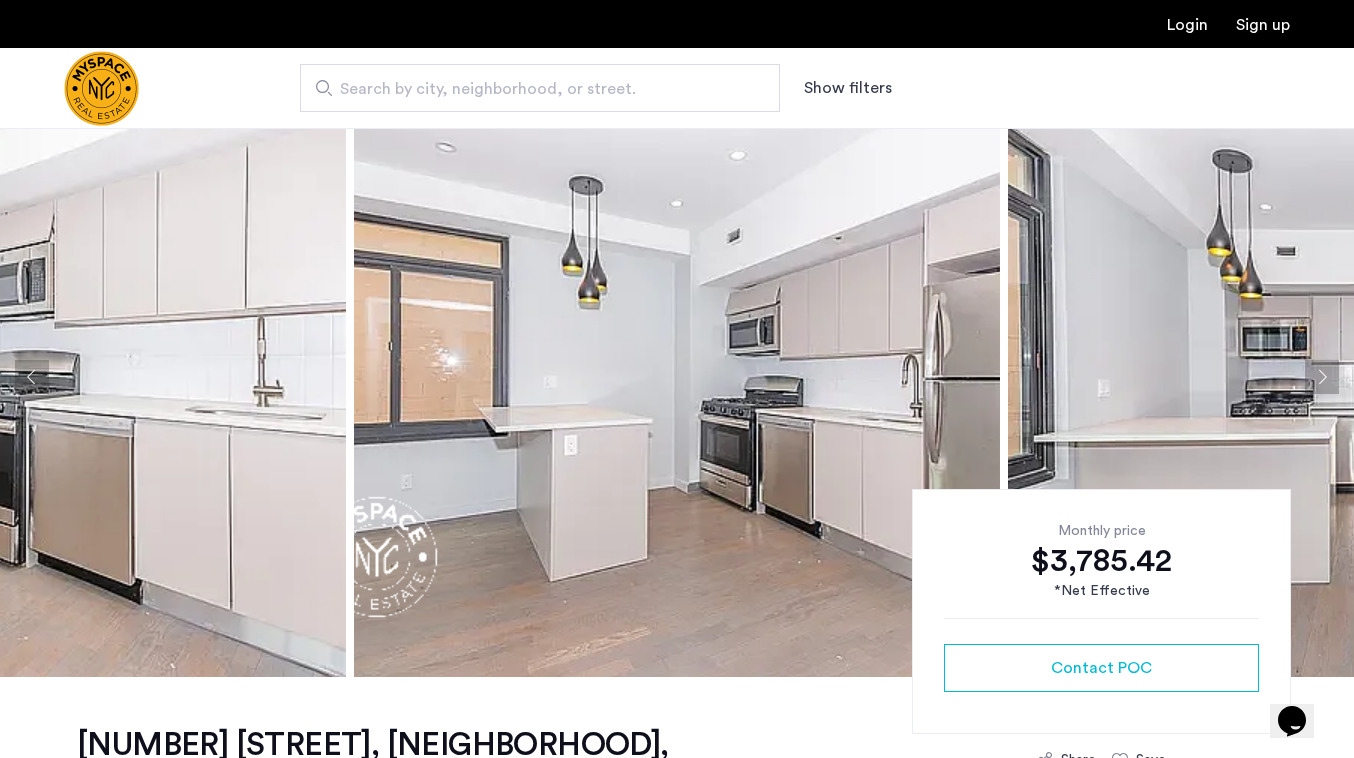 click 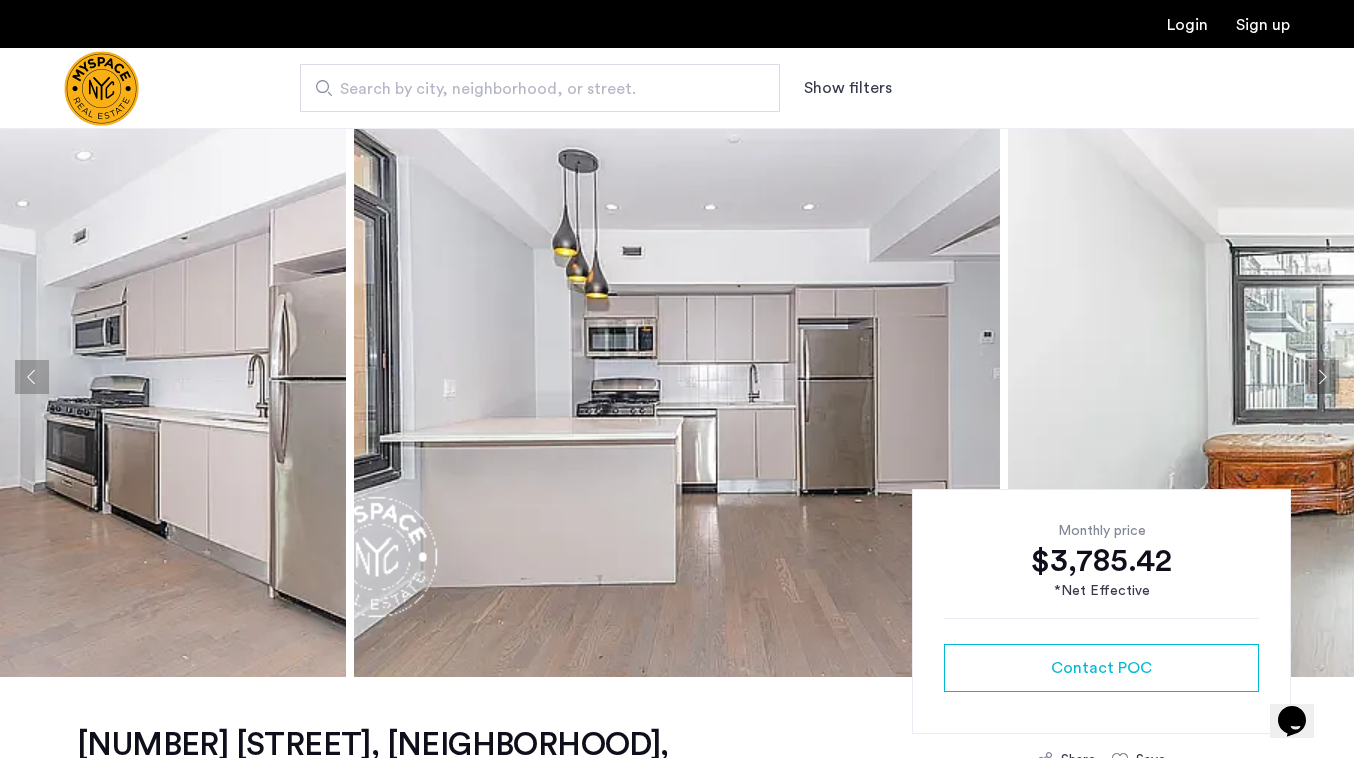 click 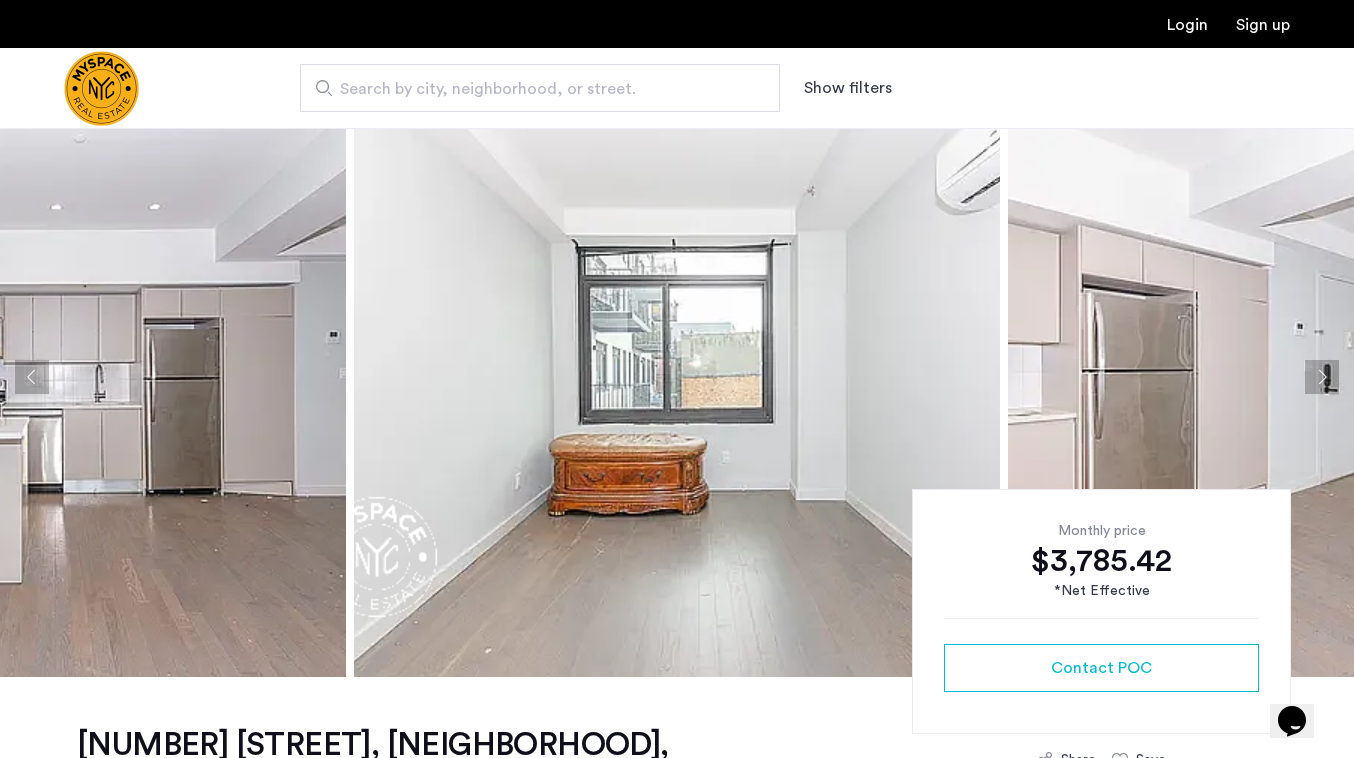 click 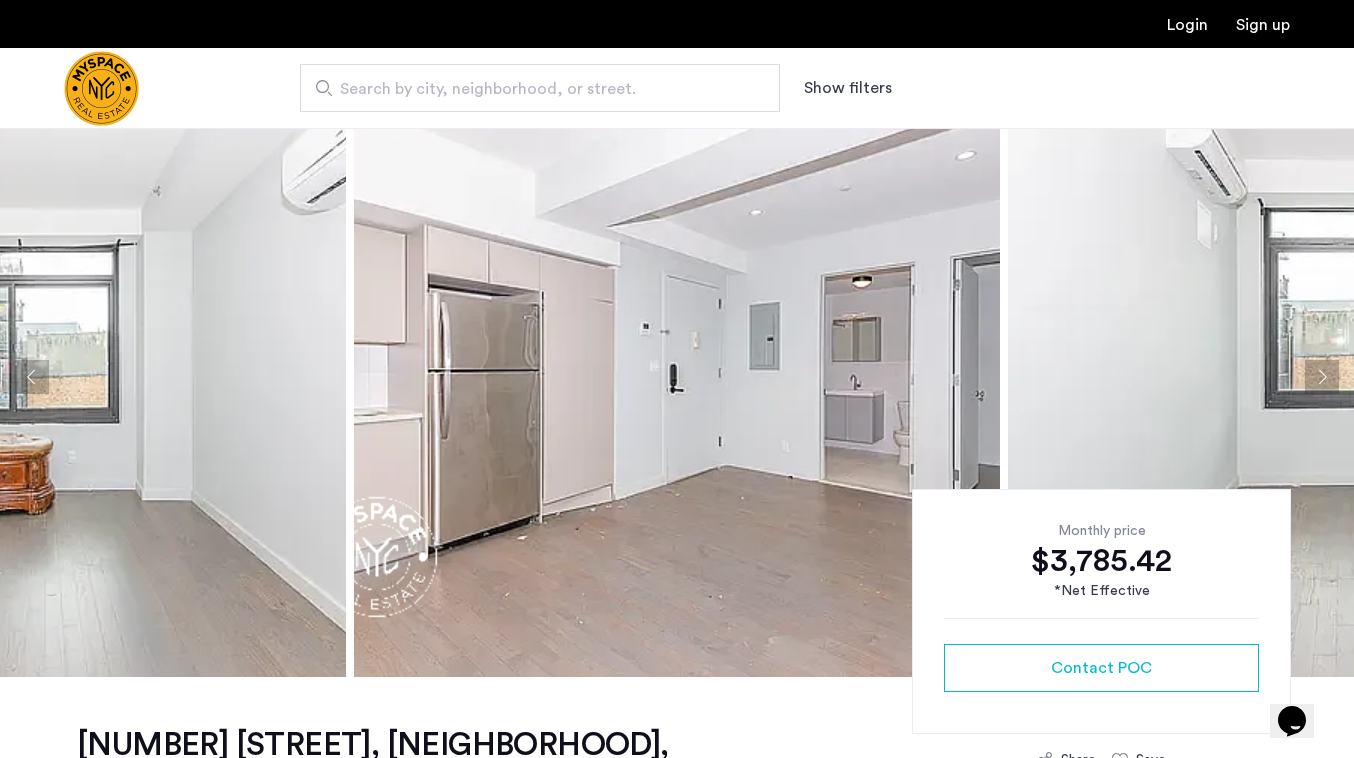 click 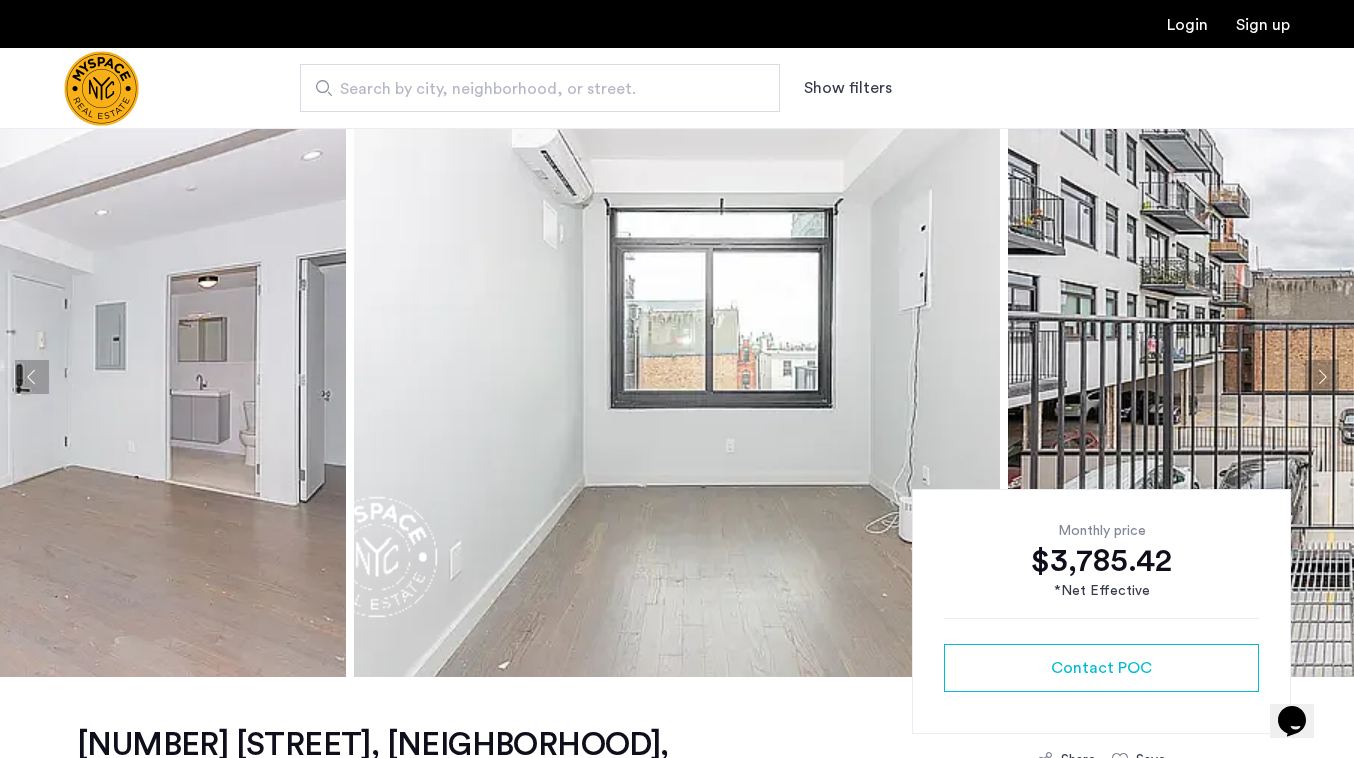 click 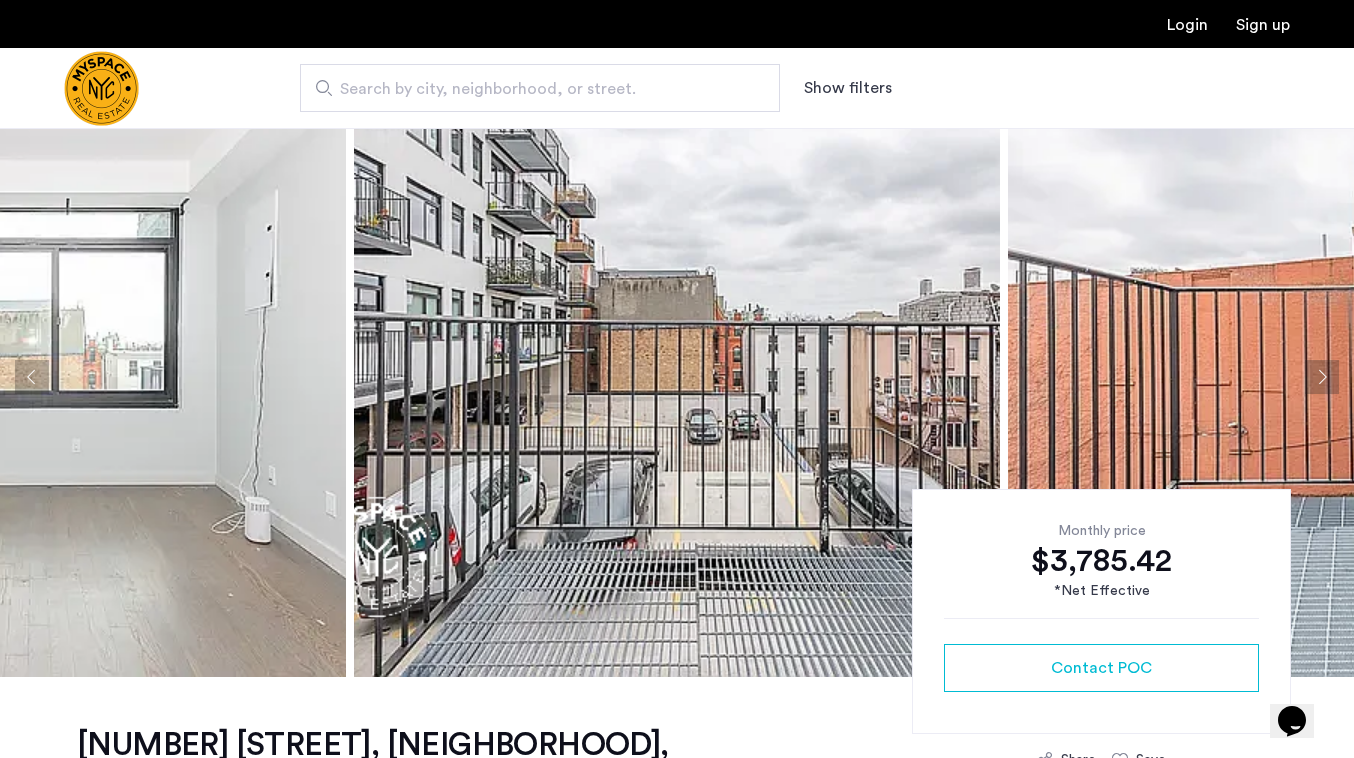 click 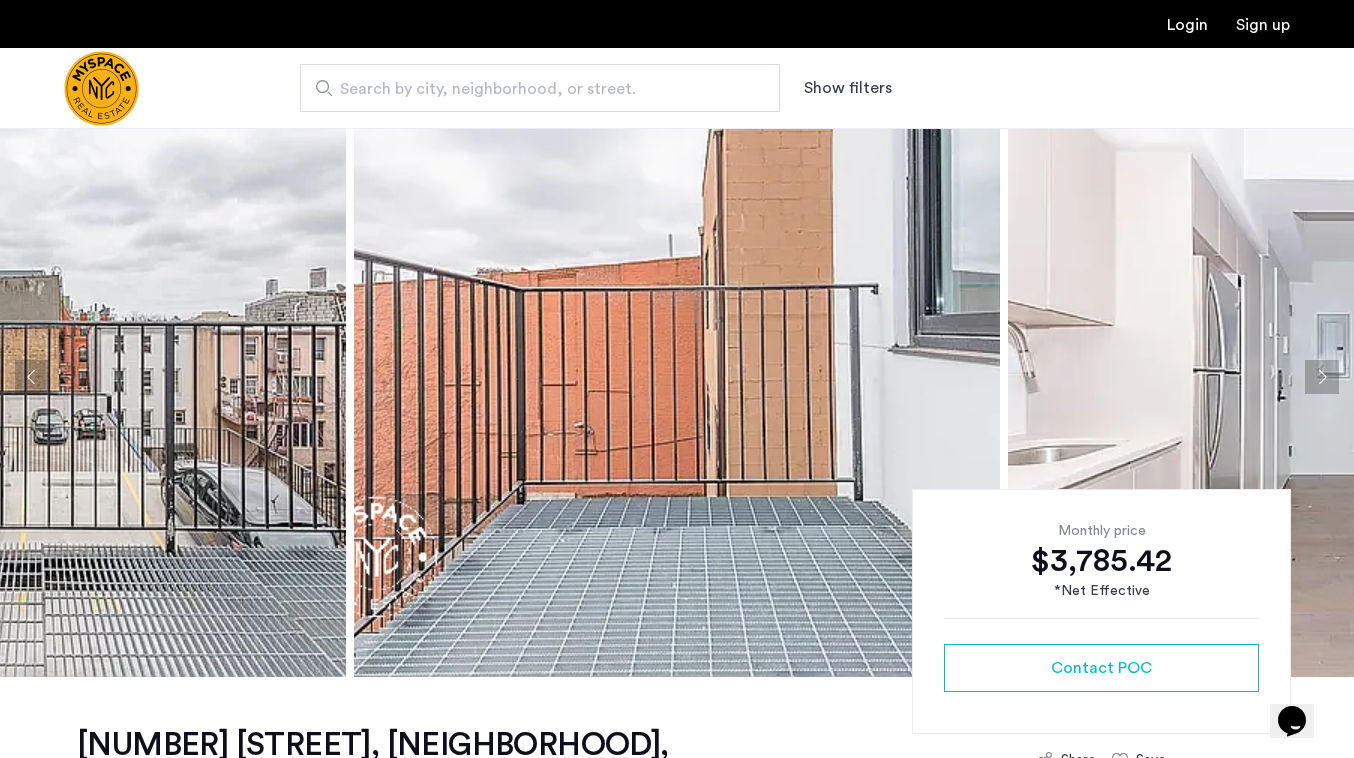 click 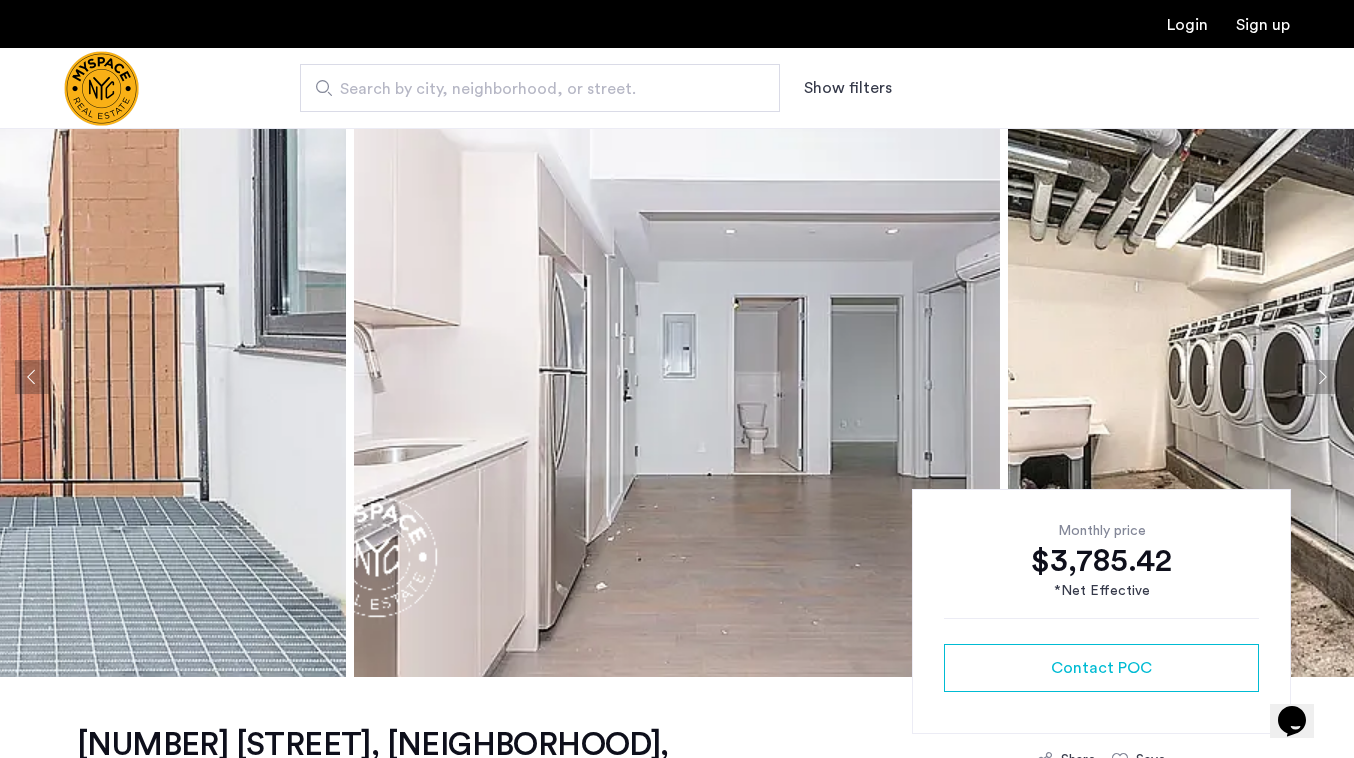 click 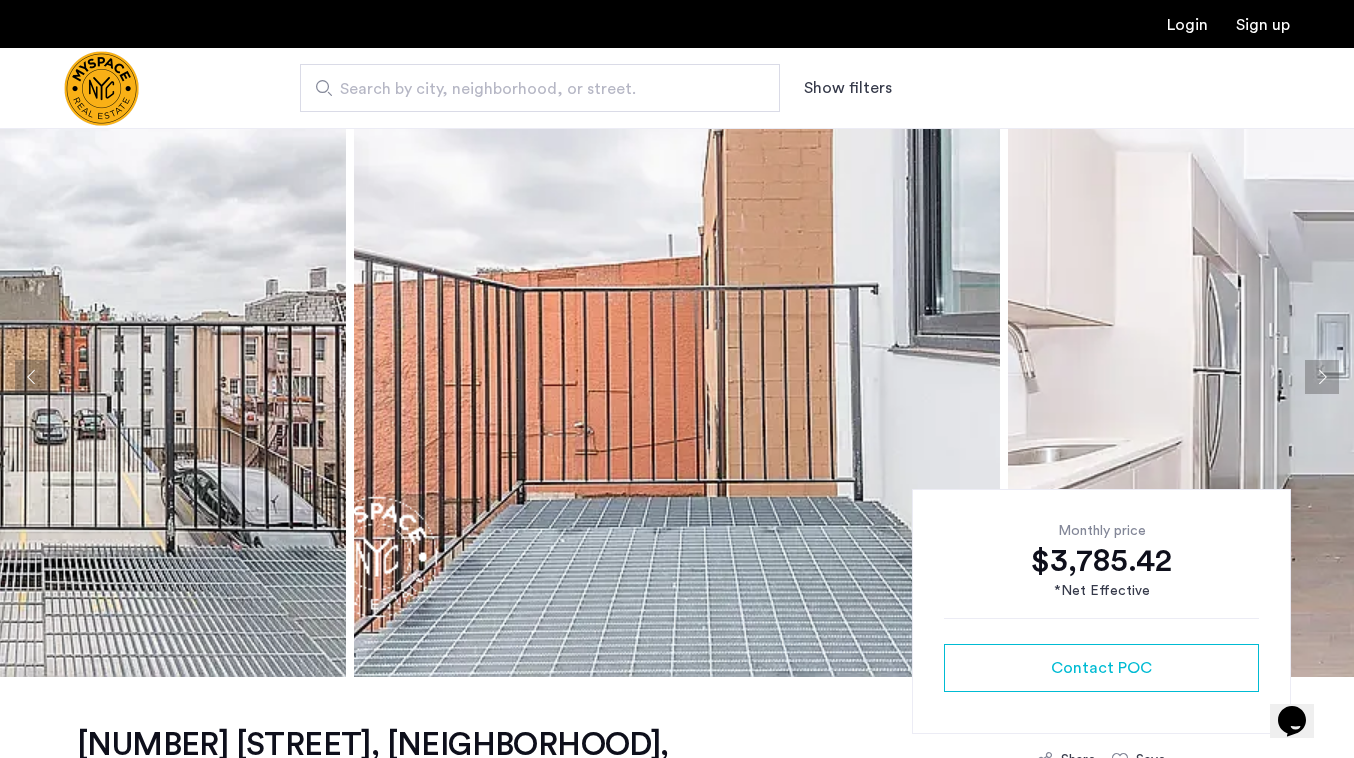 click 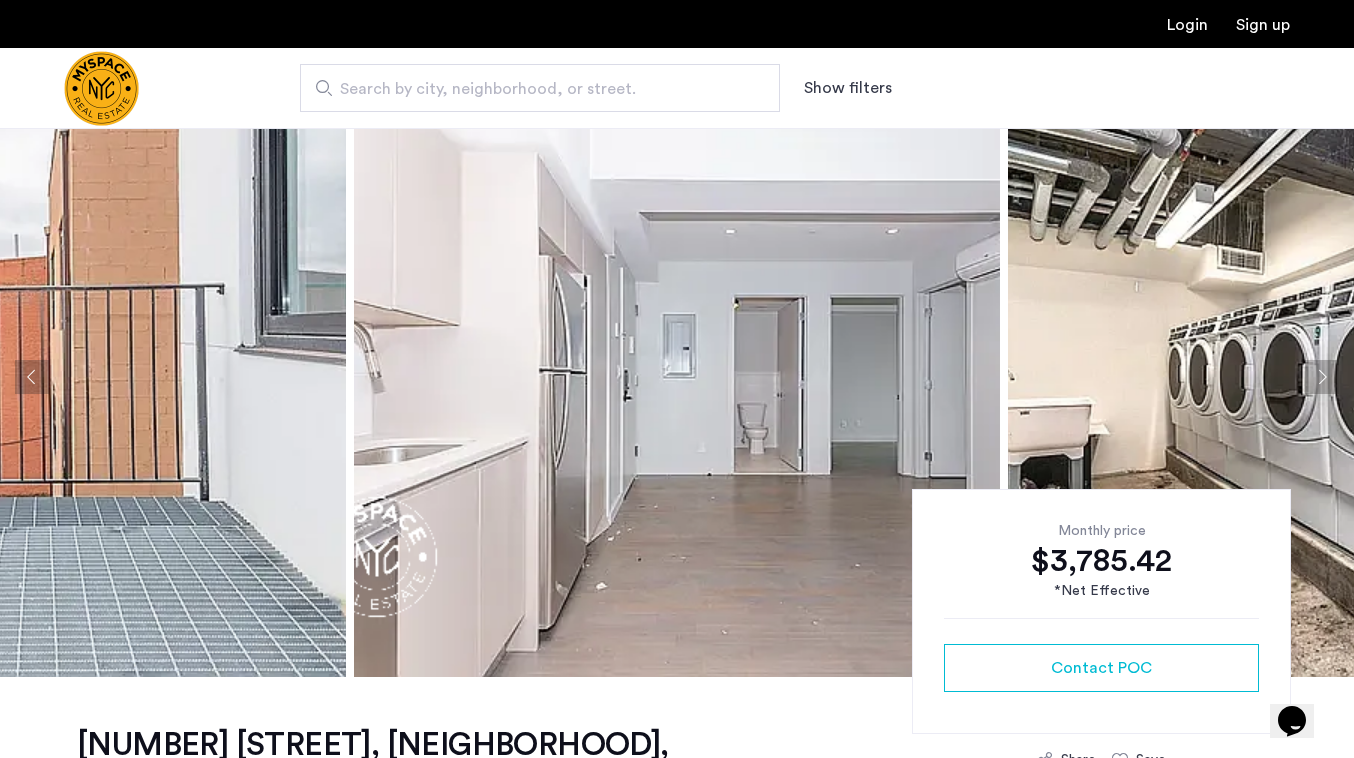 click 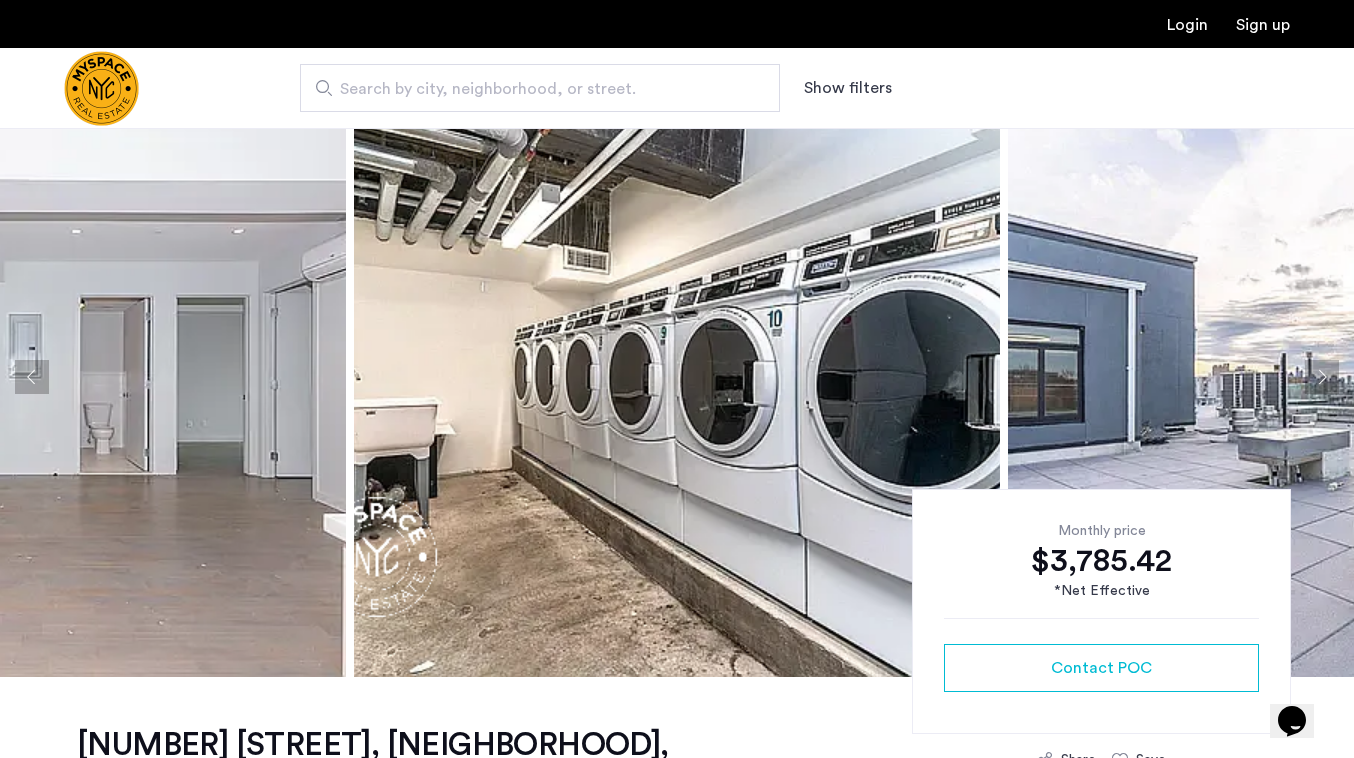 click 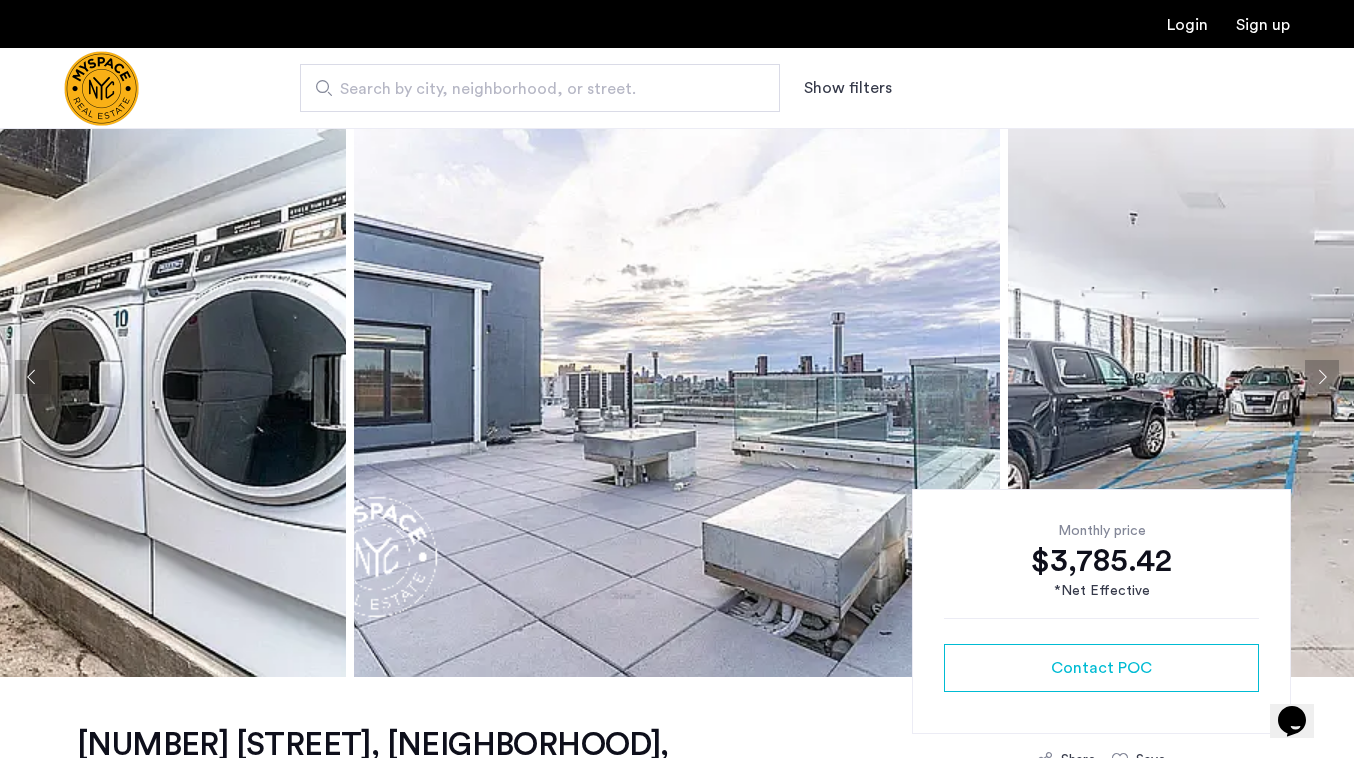 click 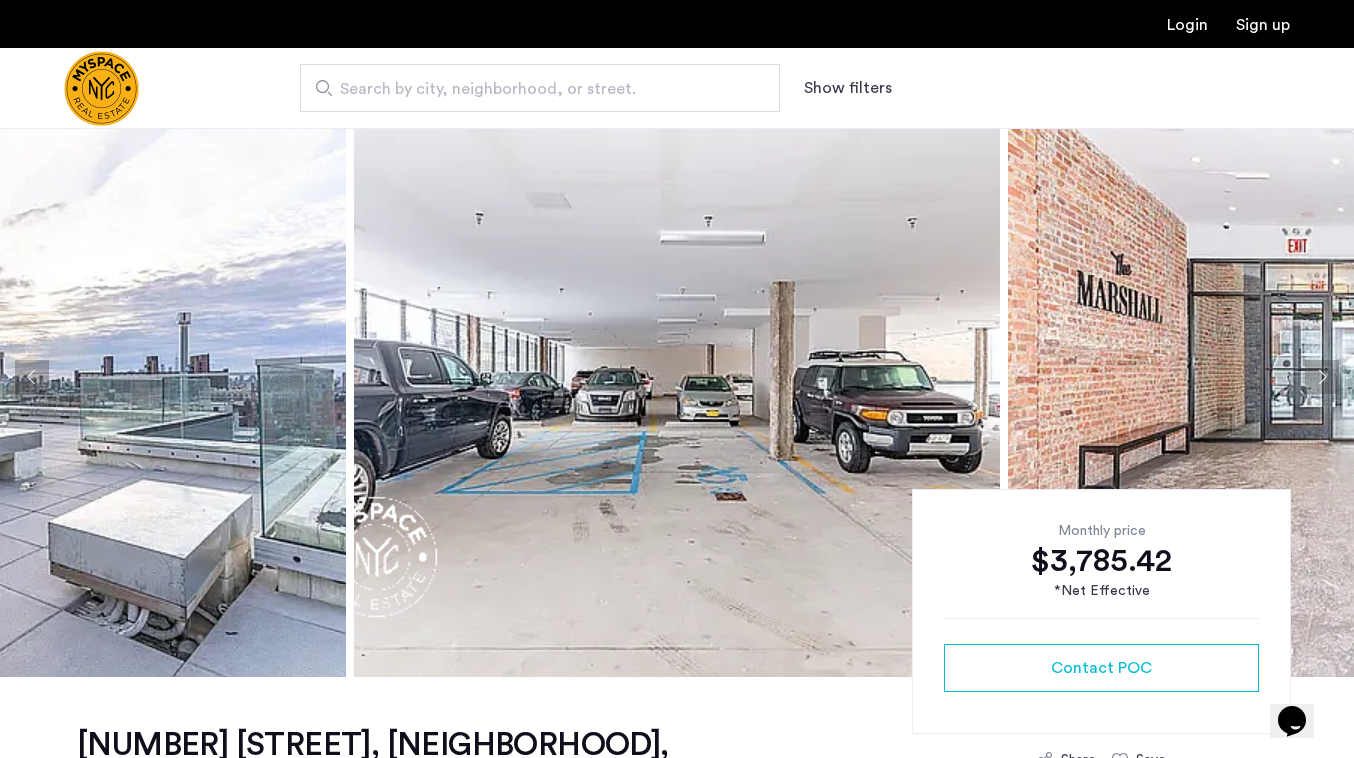 click 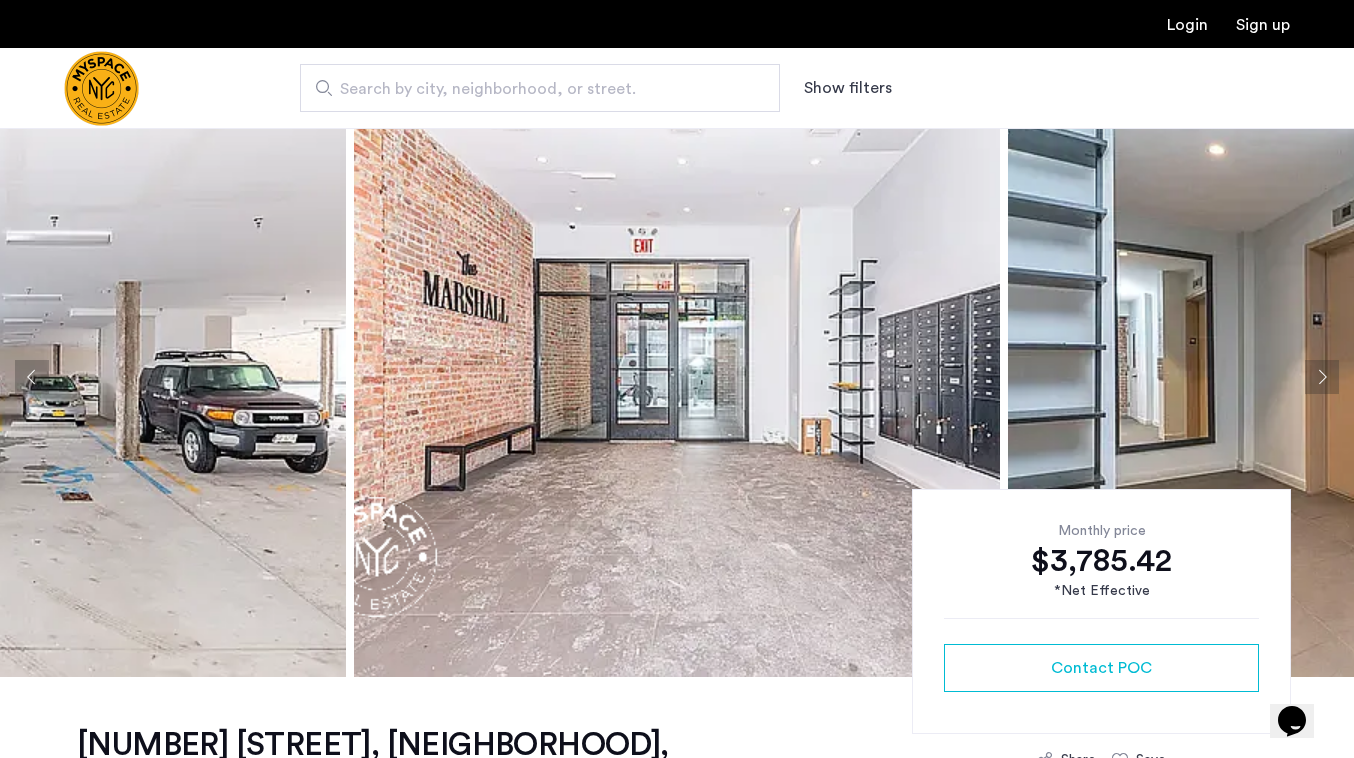 click 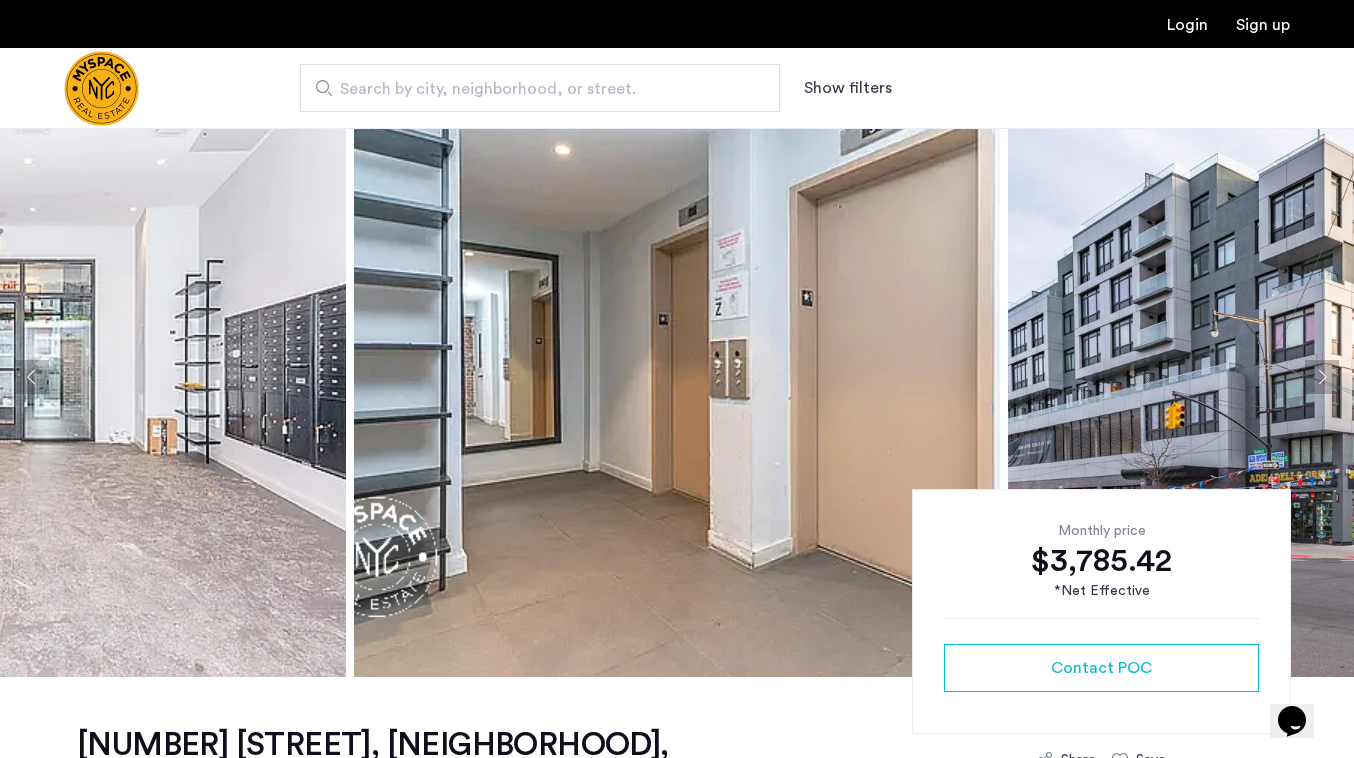 click 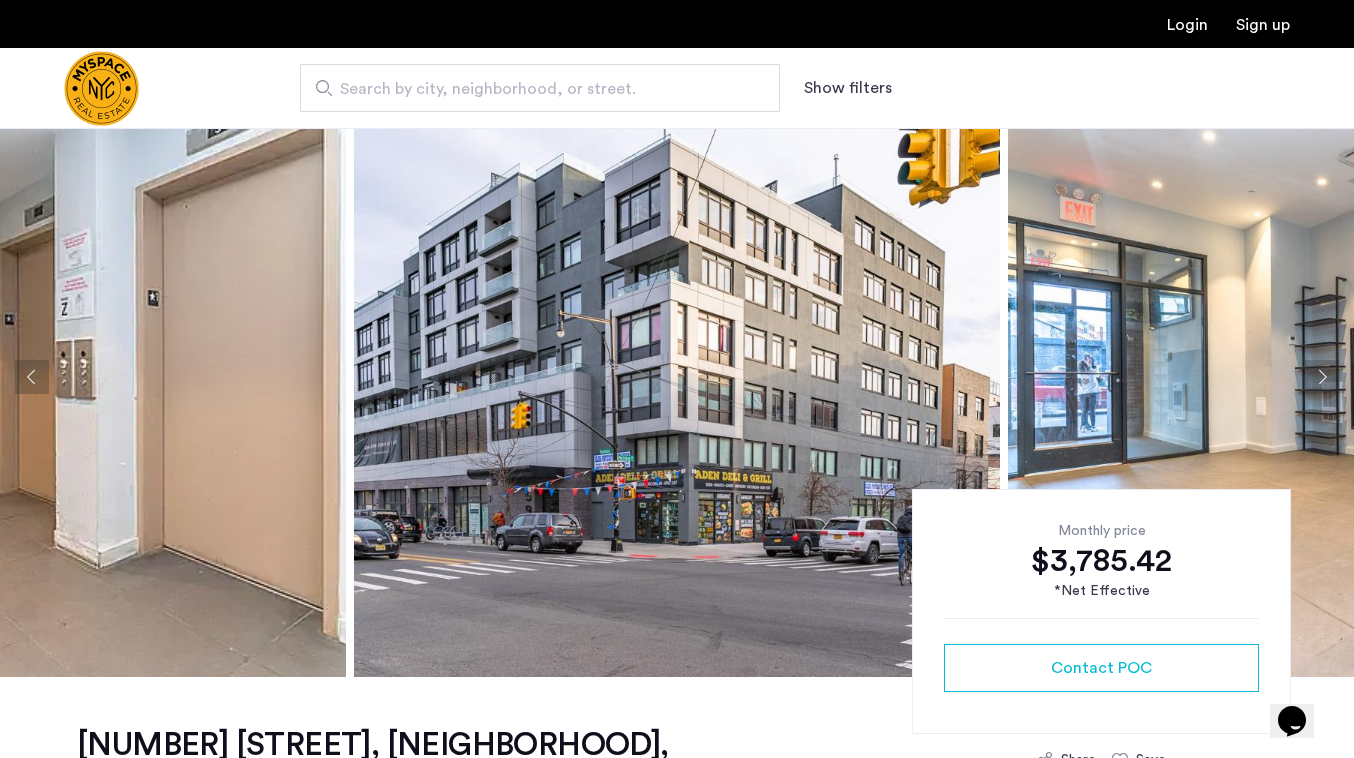 click 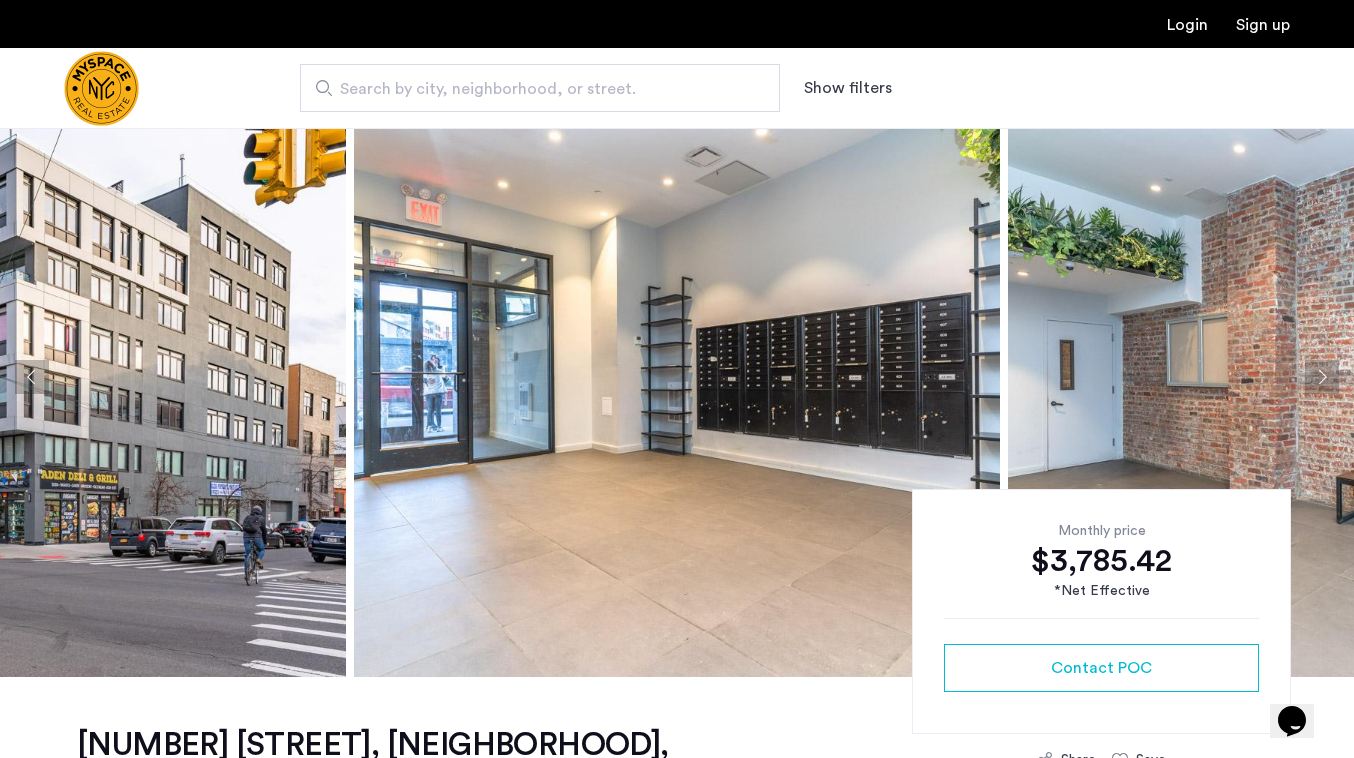 click 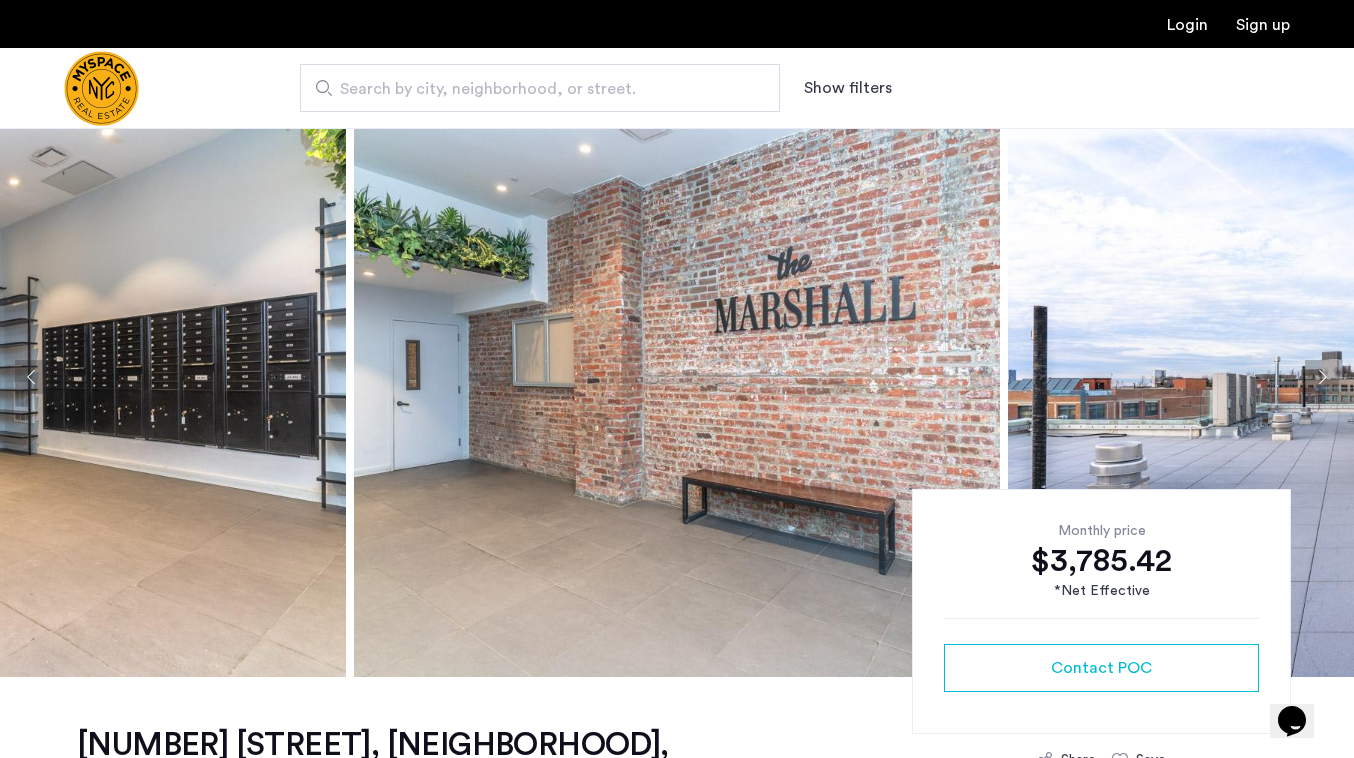 click 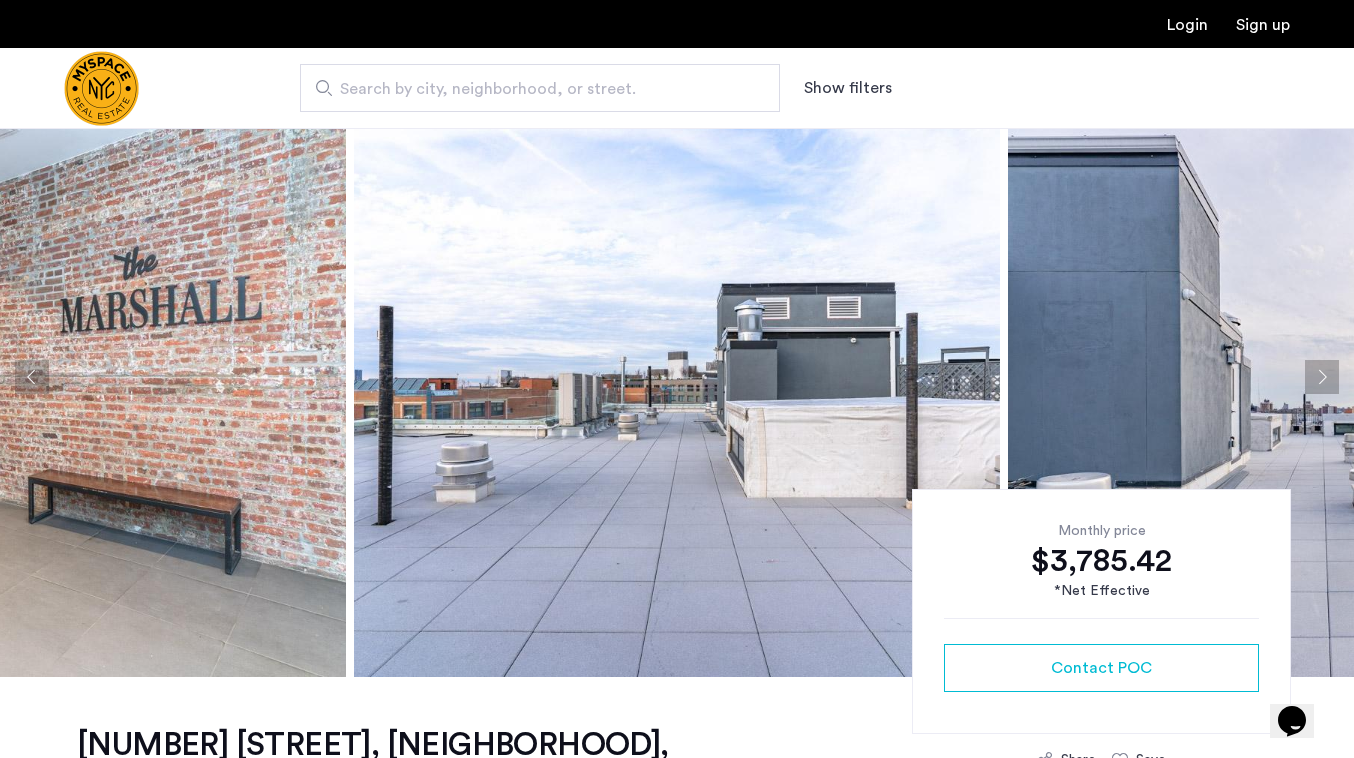 click 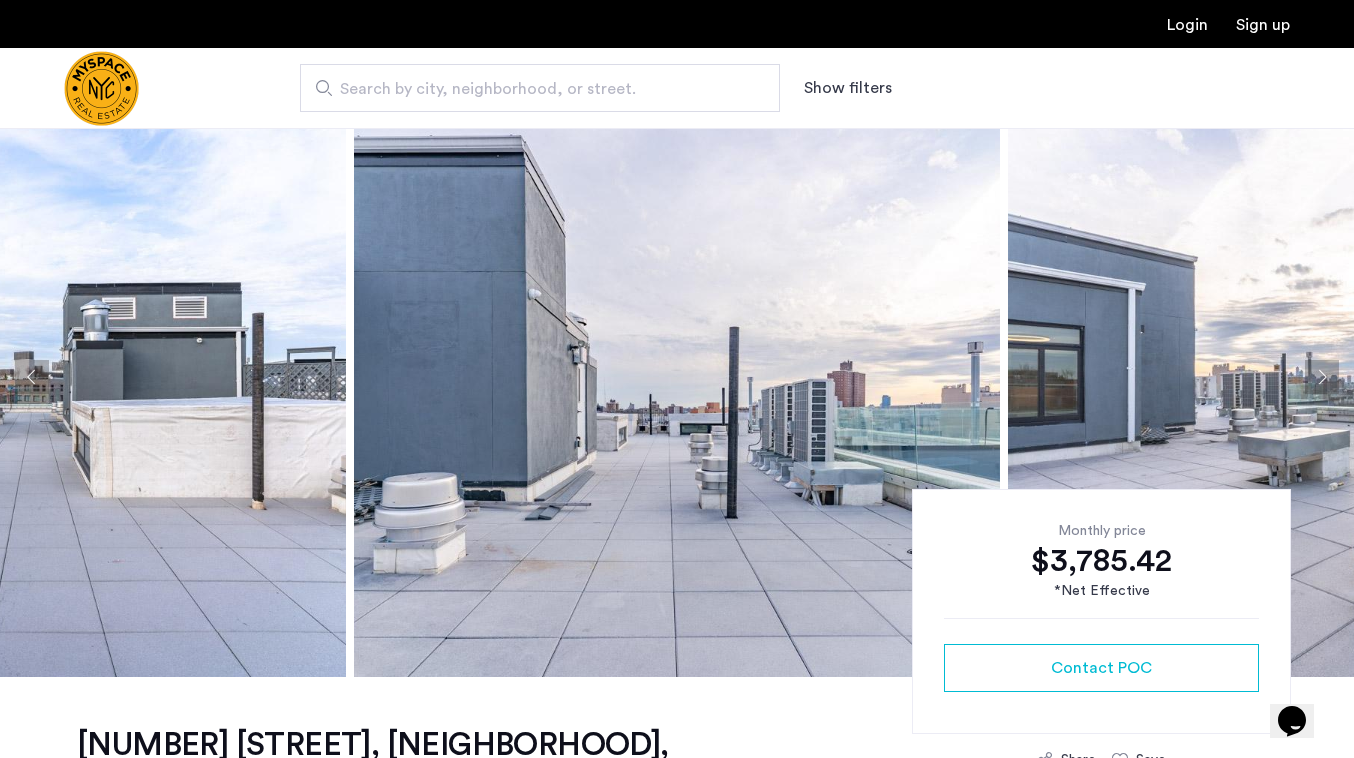 click 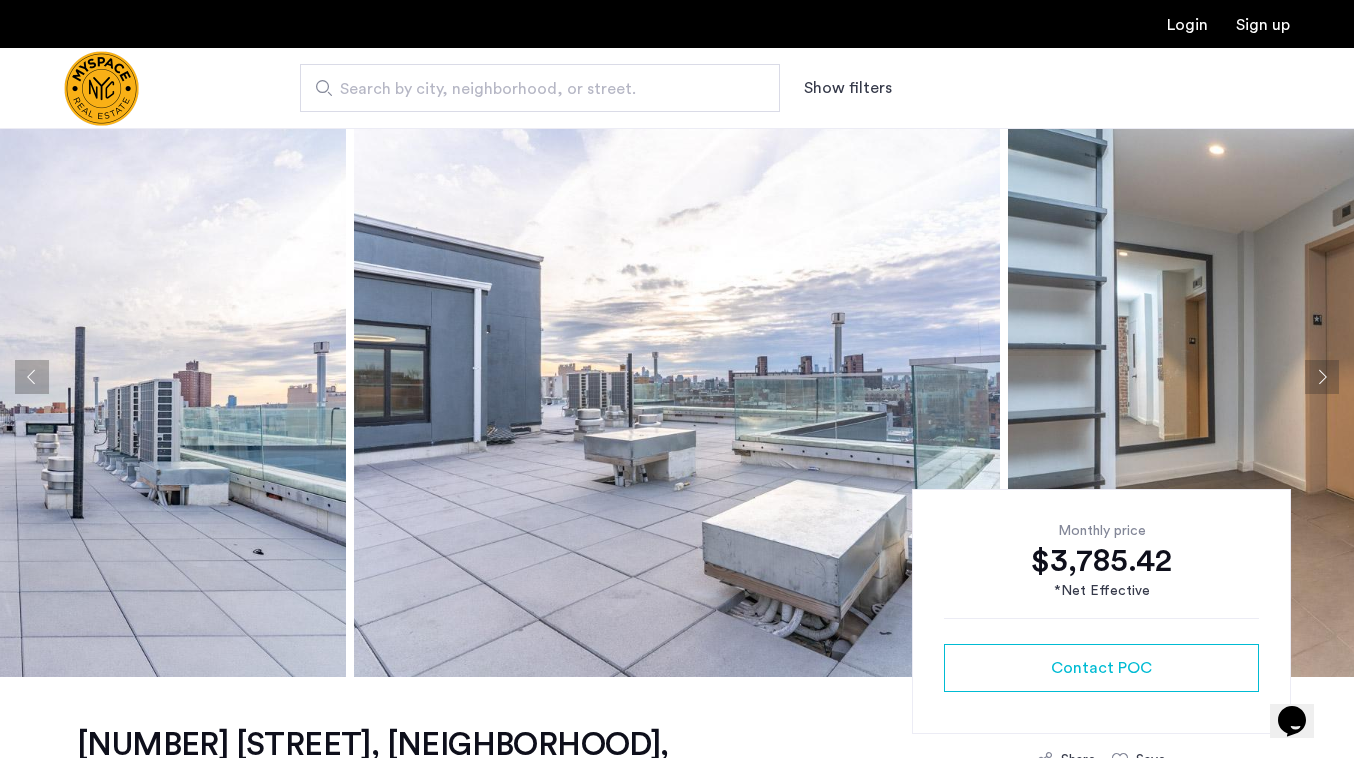 click 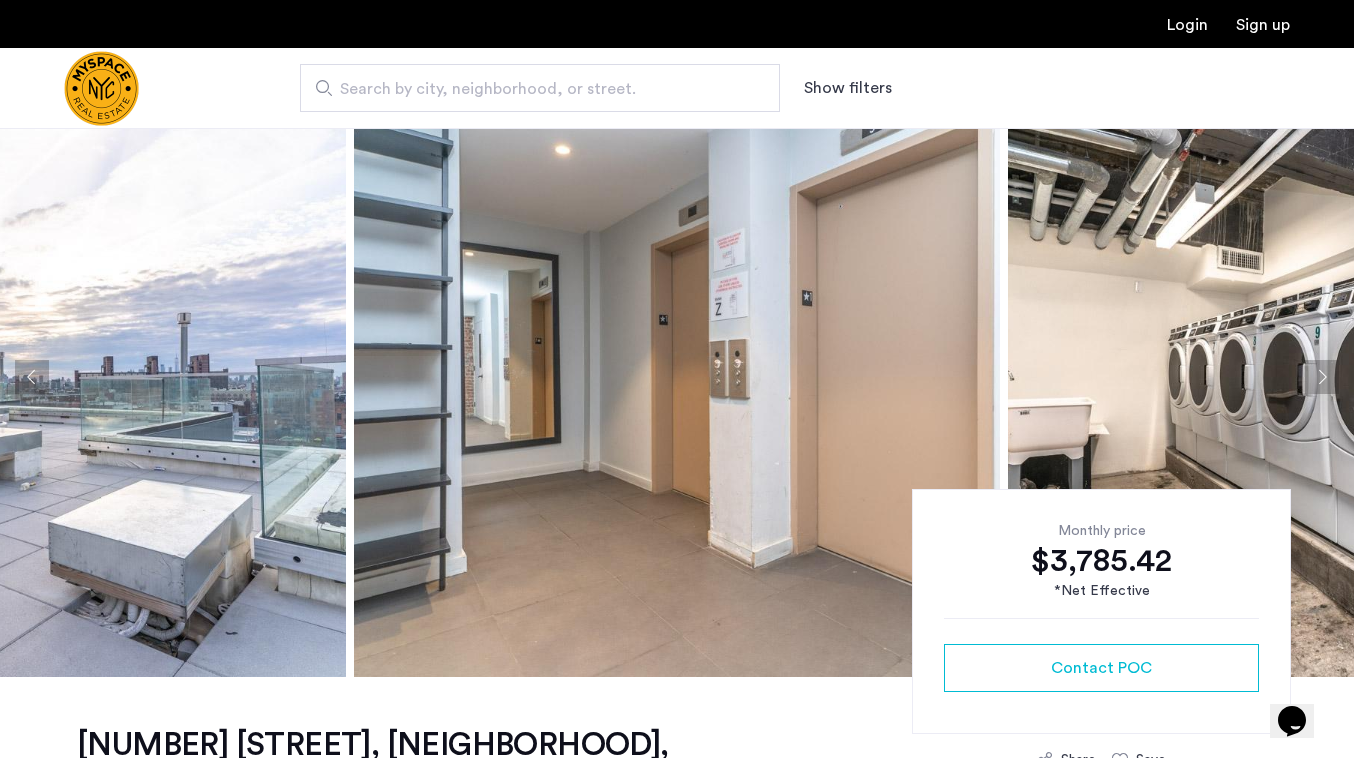 click 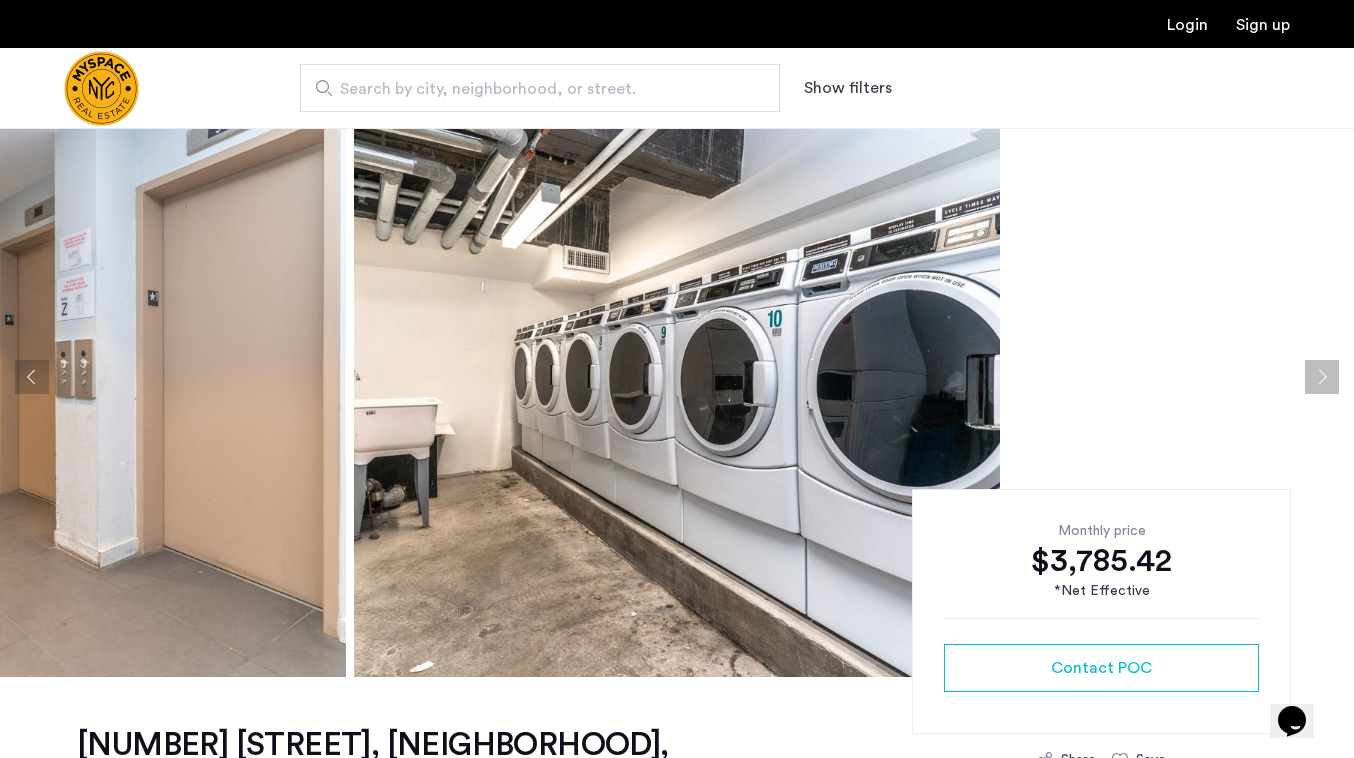 click 